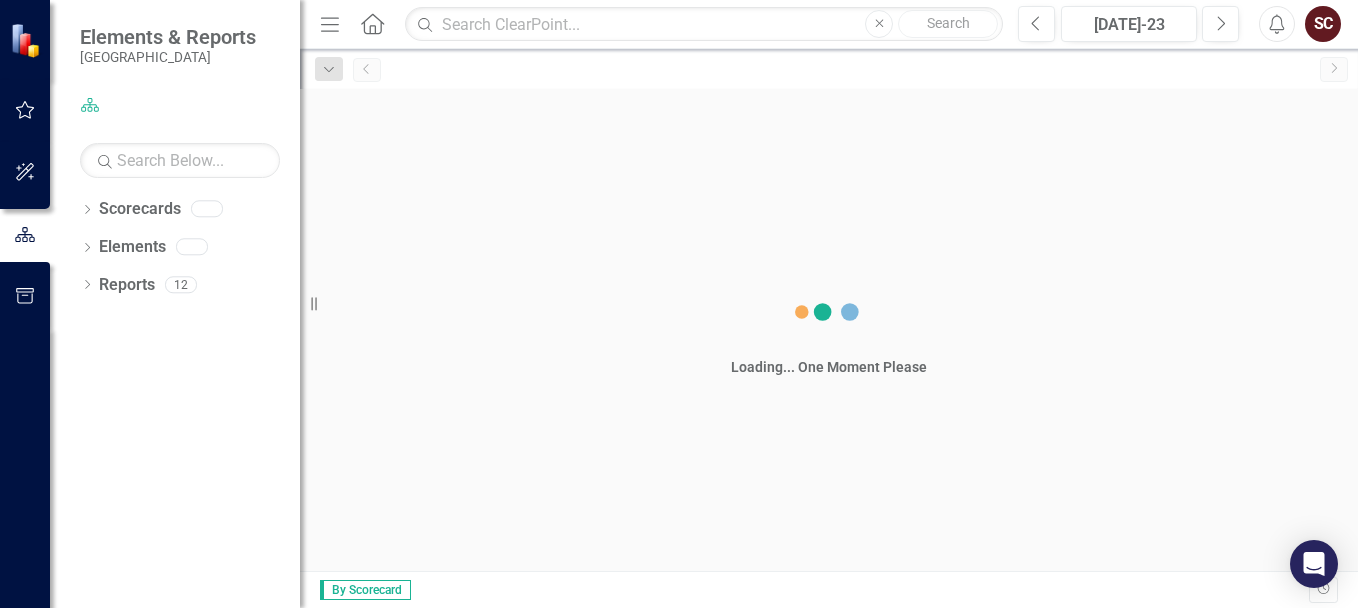 scroll, scrollTop: 0, scrollLeft: 0, axis: both 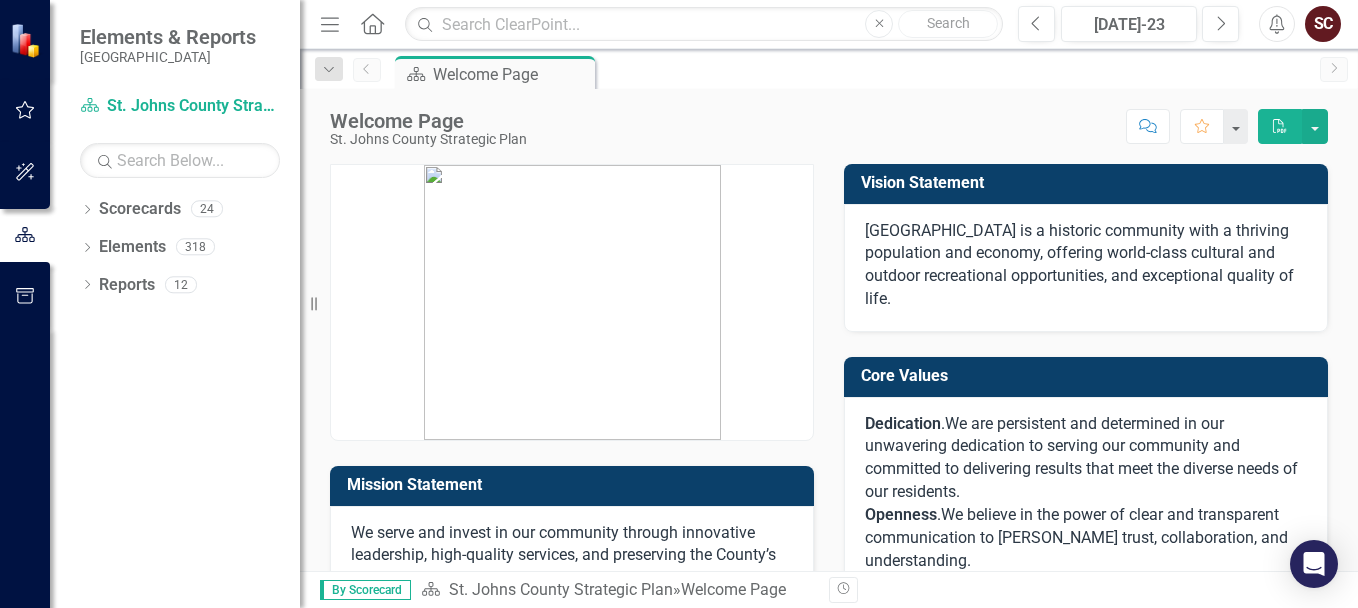 click 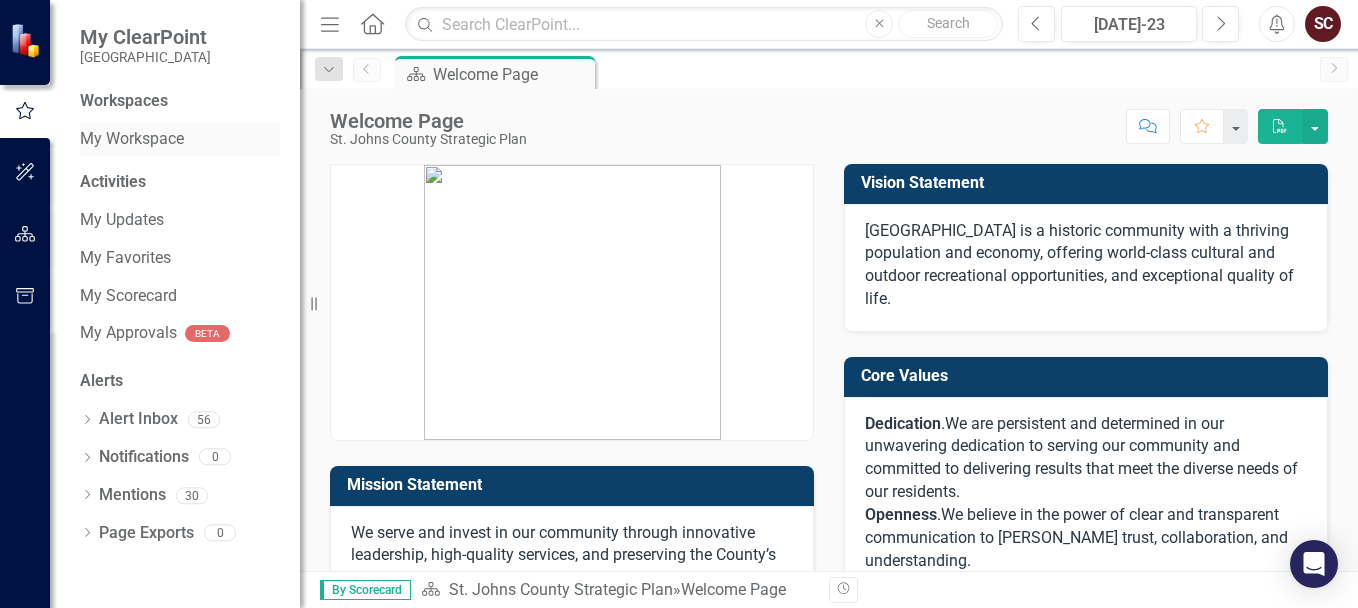 click on "My Workspace" at bounding box center [180, 139] 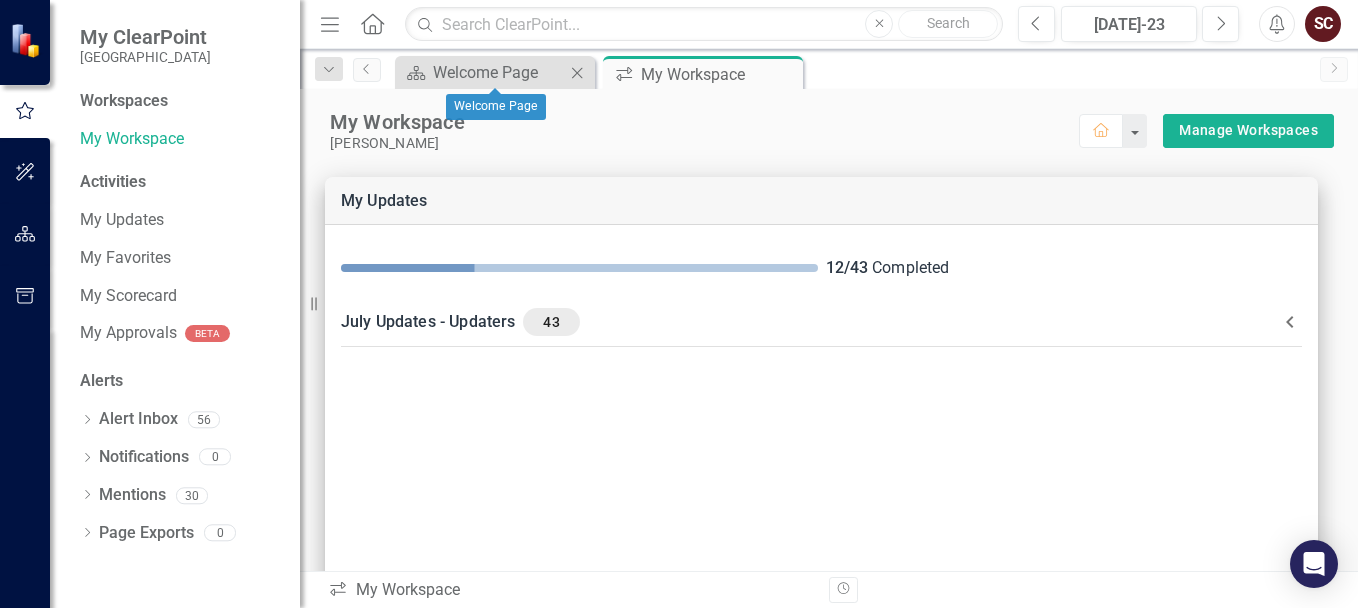 click 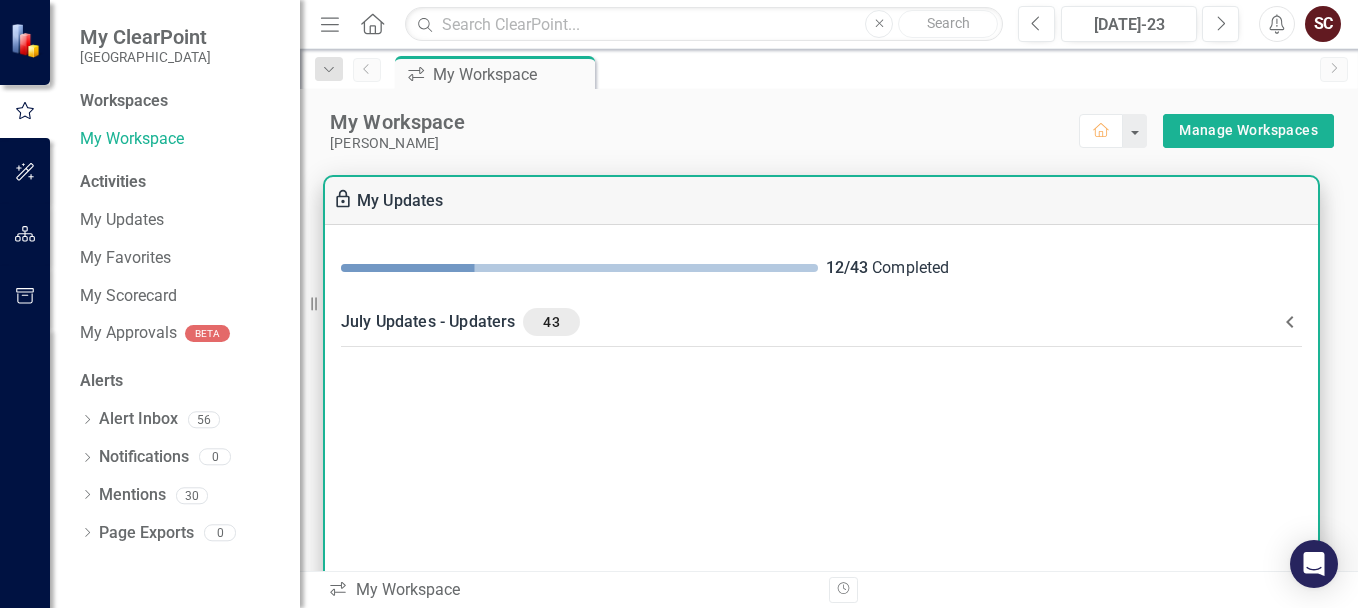 click on "July Updates - Updaters 43" at bounding box center [809, 322] 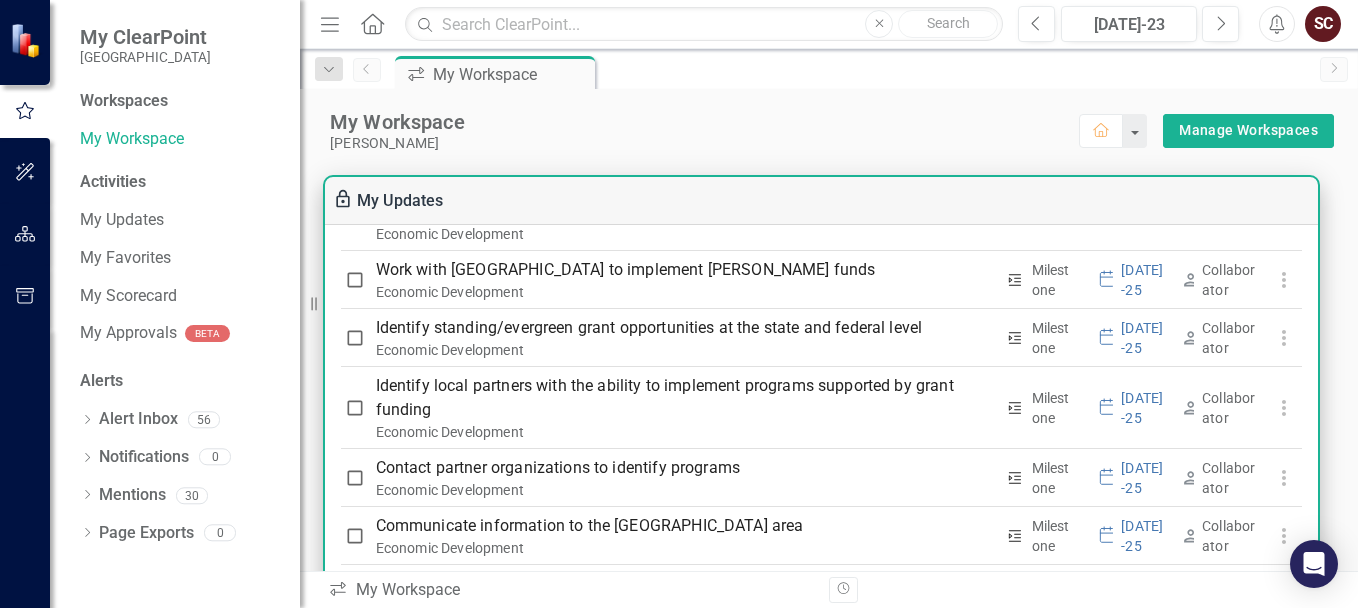 scroll, scrollTop: 2400, scrollLeft: 0, axis: vertical 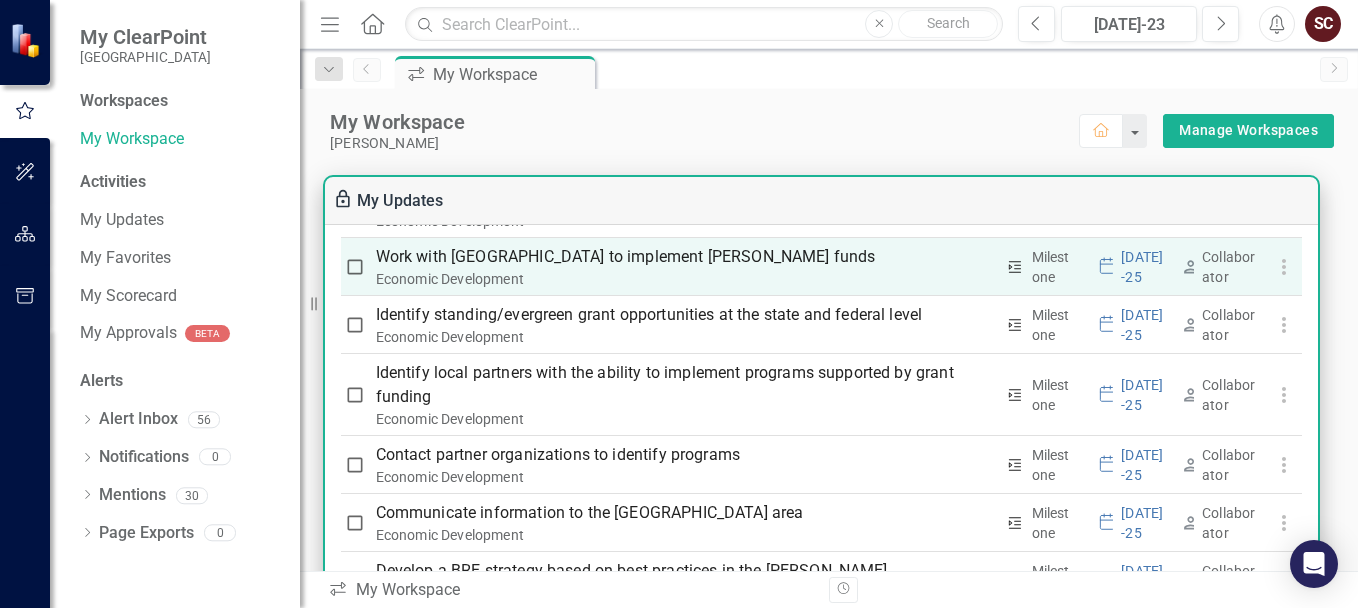 click on "Work with [GEOGRAPHIC_DATA] to implement [PERSON_NAME] funds" at bounding box center (684, 257) 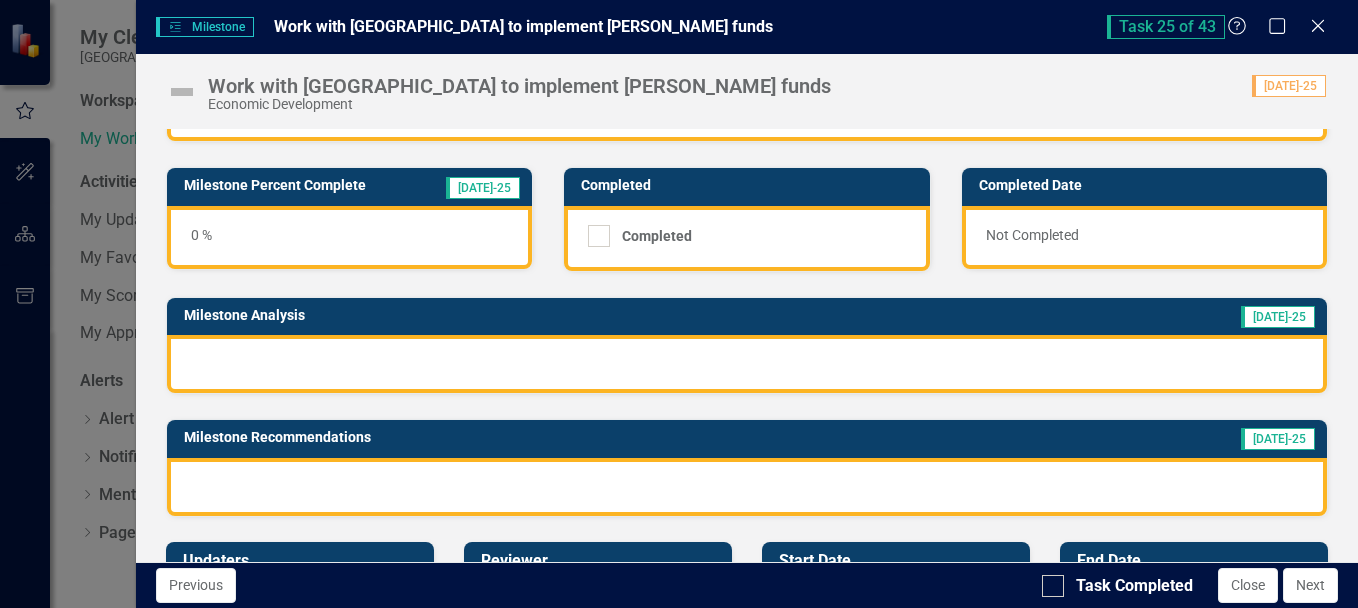 scroll, scrollTop: 0, scrollLeft: 0, axis: both 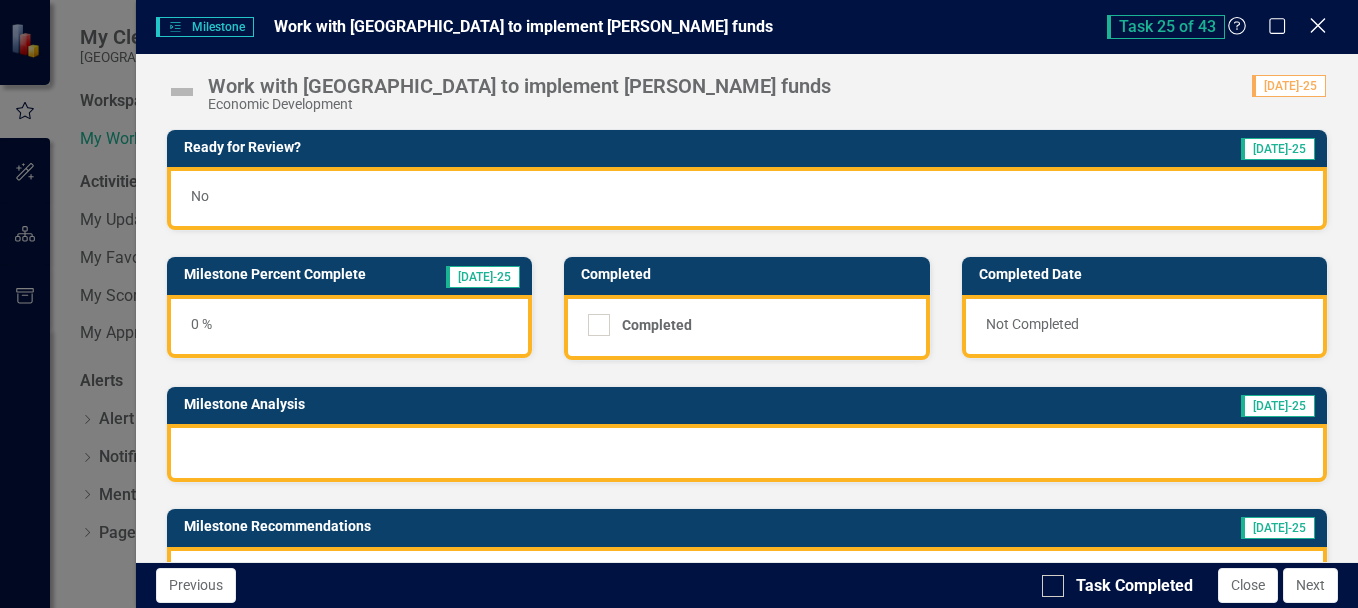 click on "Close" 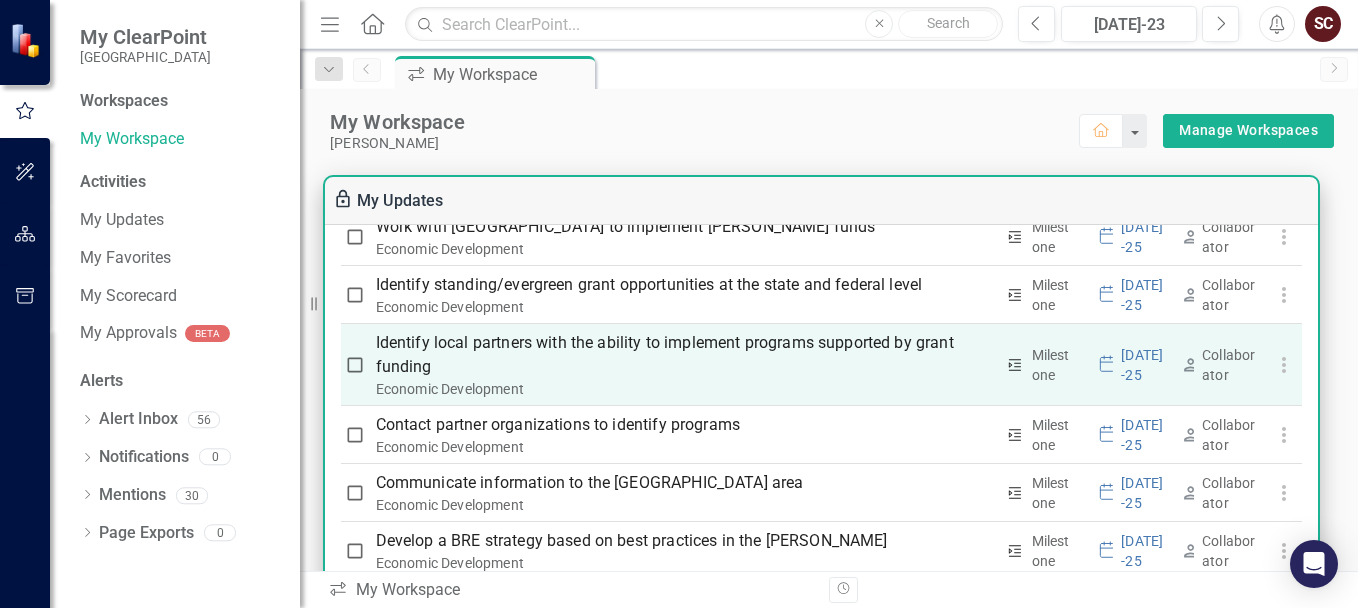 scroll, scrollTop: 2400, scrollLeft: 0, axis: vertical 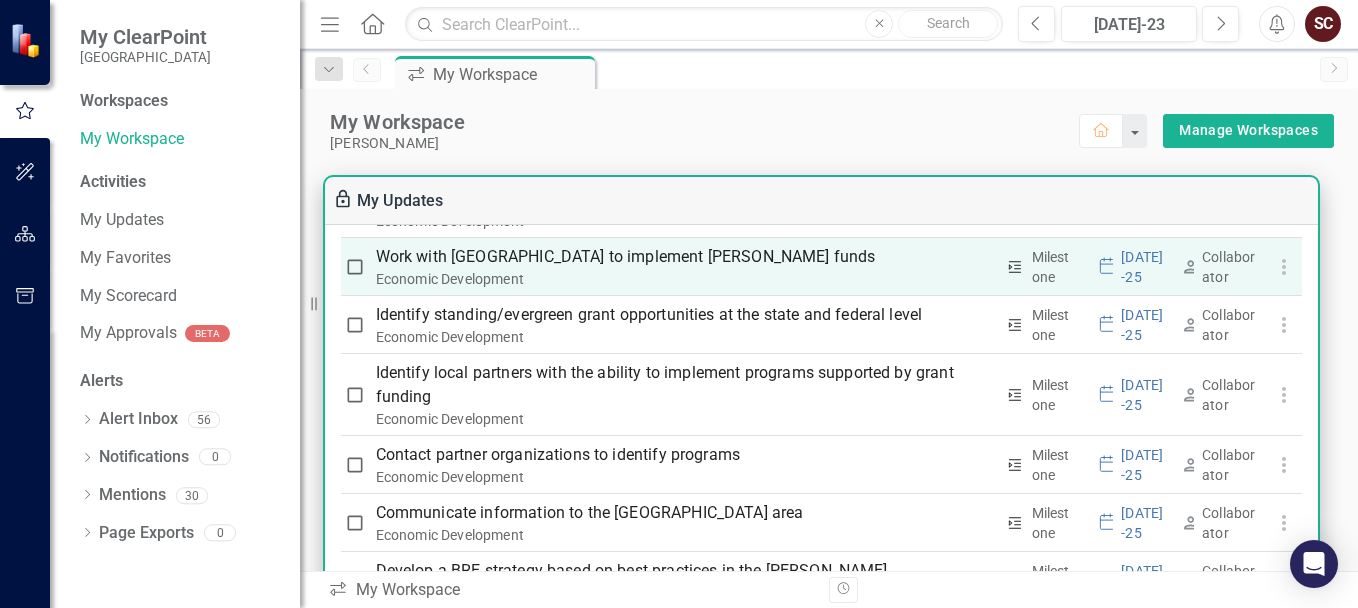 click on "Work with [GEOGRAPHIC_DATA] to implement [PERSON_NAME] funds" at bounding box center (684, 257) 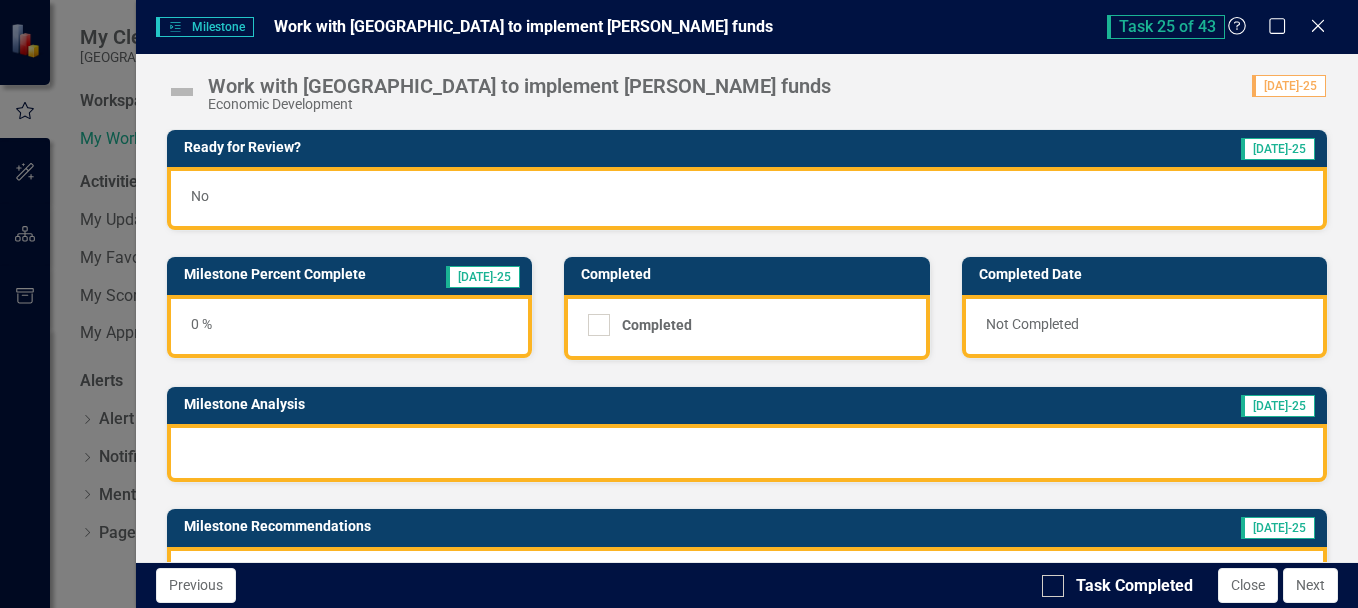 click on "No" at bounding box center (747, 198) 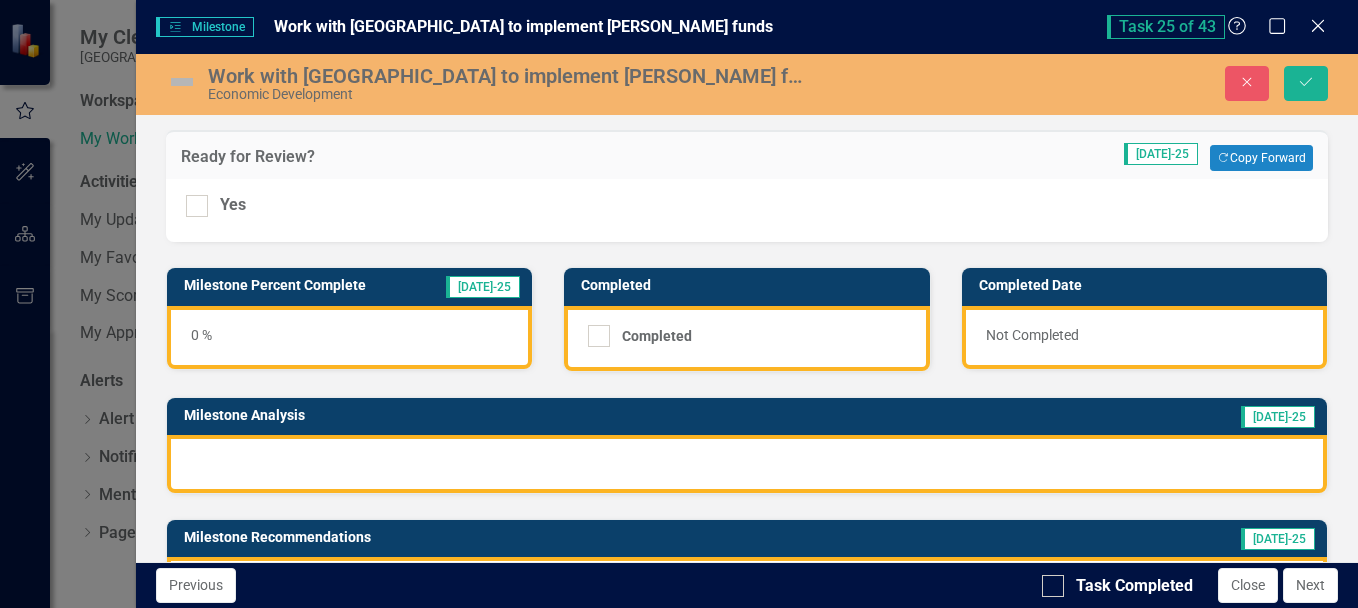 click at bounding box center (747, 464) 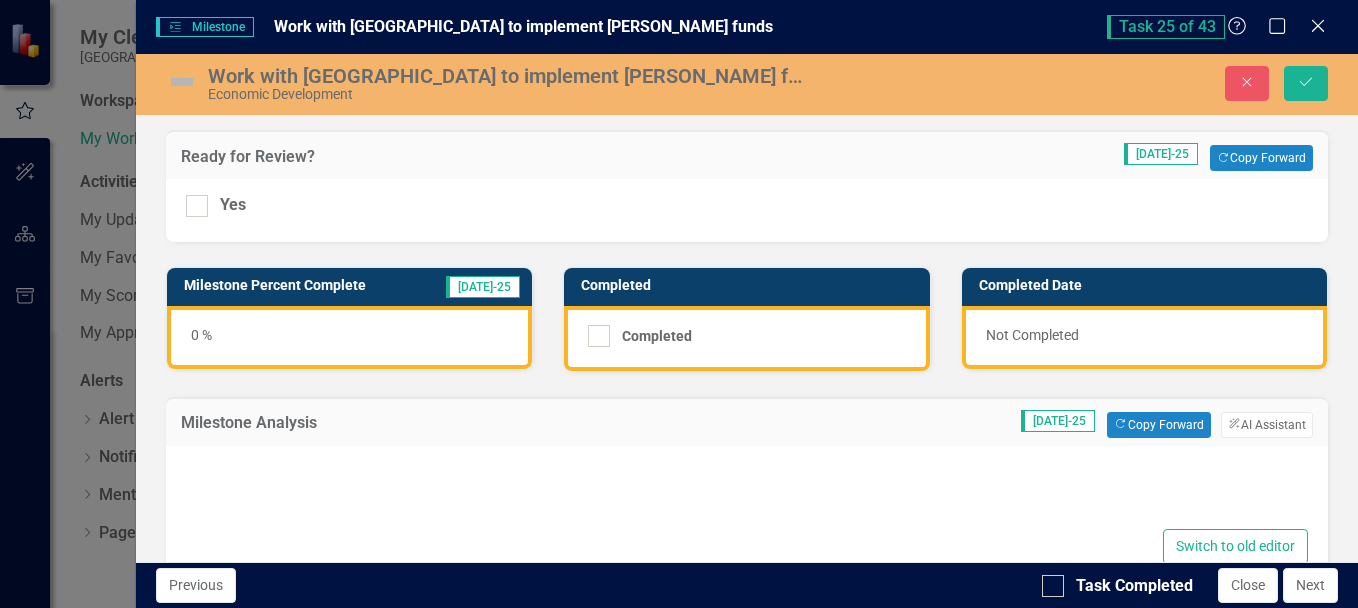 scroll, scrollTop: 100, scrollLeft: 0, axis: vertical 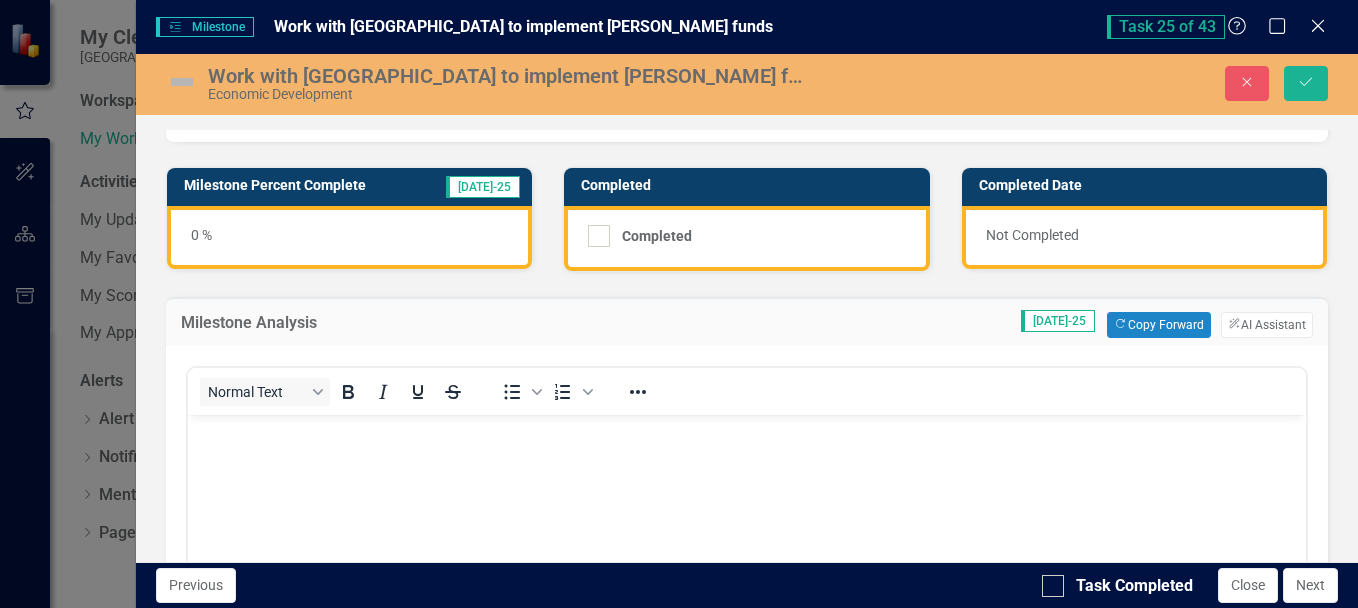 click at bounding box center [746, 564] 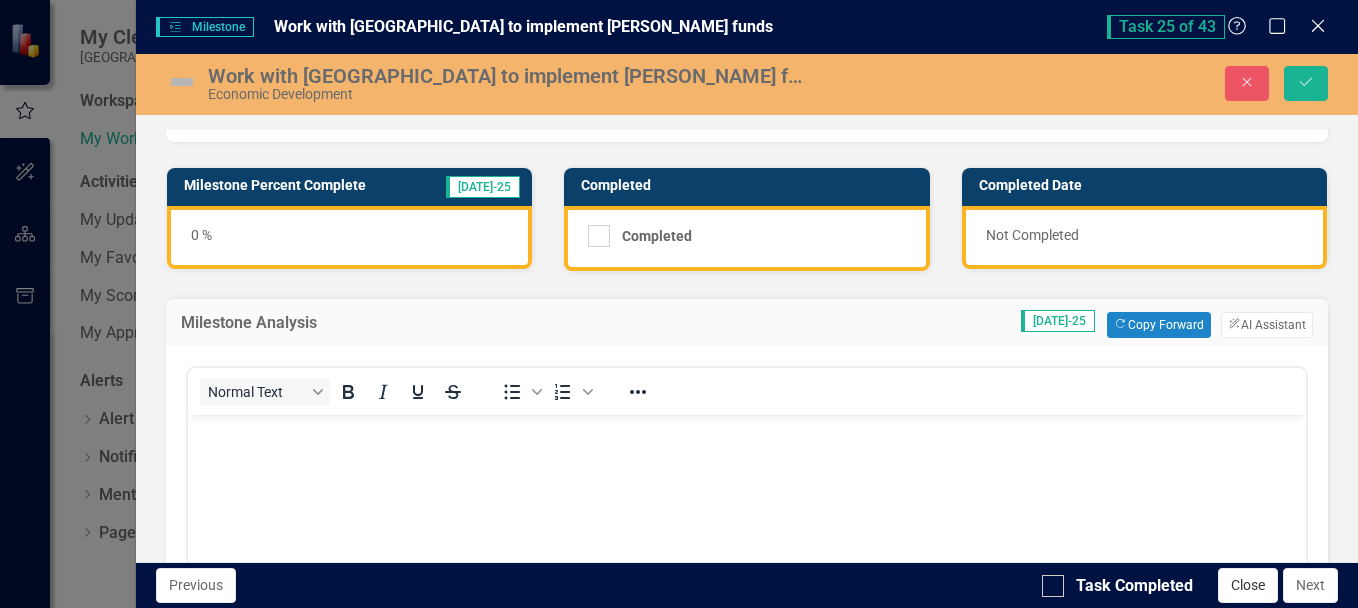 click on "Close" at bounding box center [1248, 585] 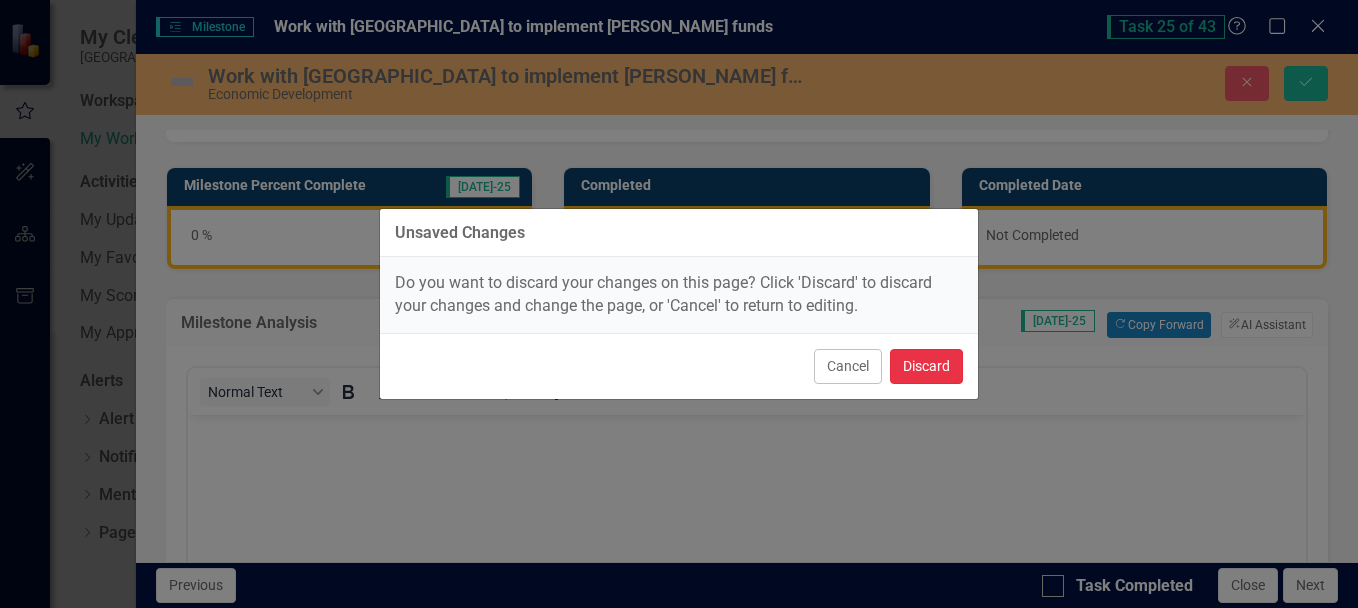 click on "Discard" at bounding box center (926, 366) 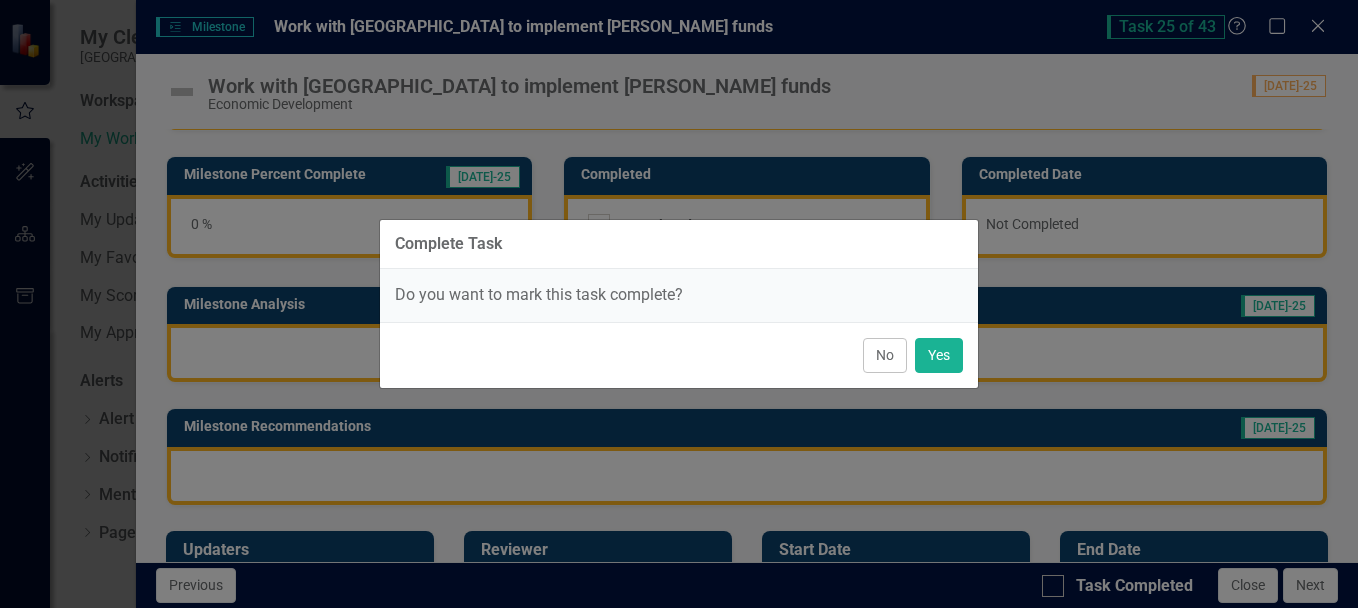 scroll, scrollTop: 89, scrollLeft: 0, axis: vertical 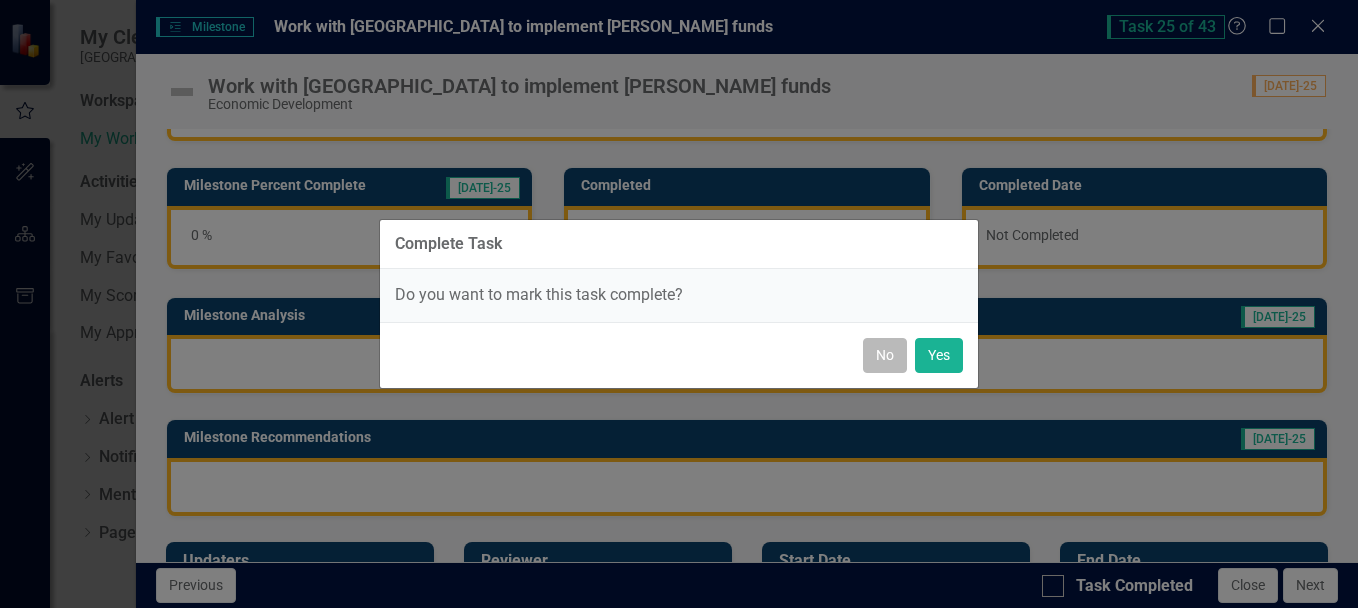 click on "No" at bounding box center (885, 355) 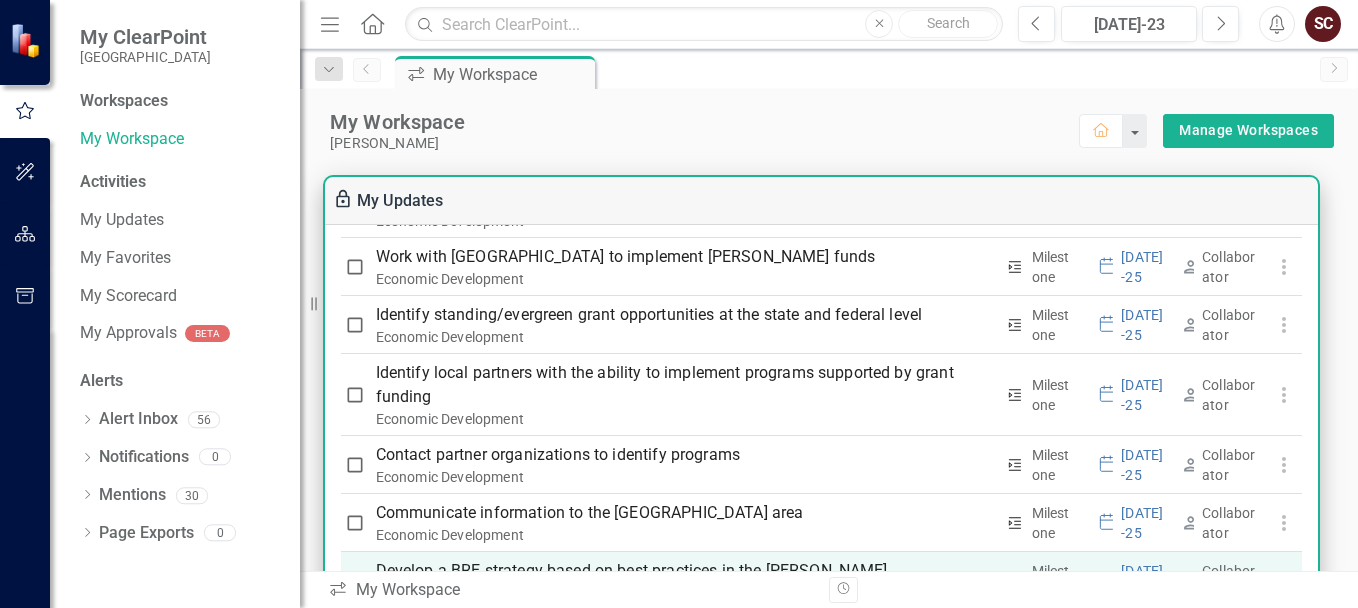 scroll, scrollTop: 2300, scrollLeft: 0, axis: vertical 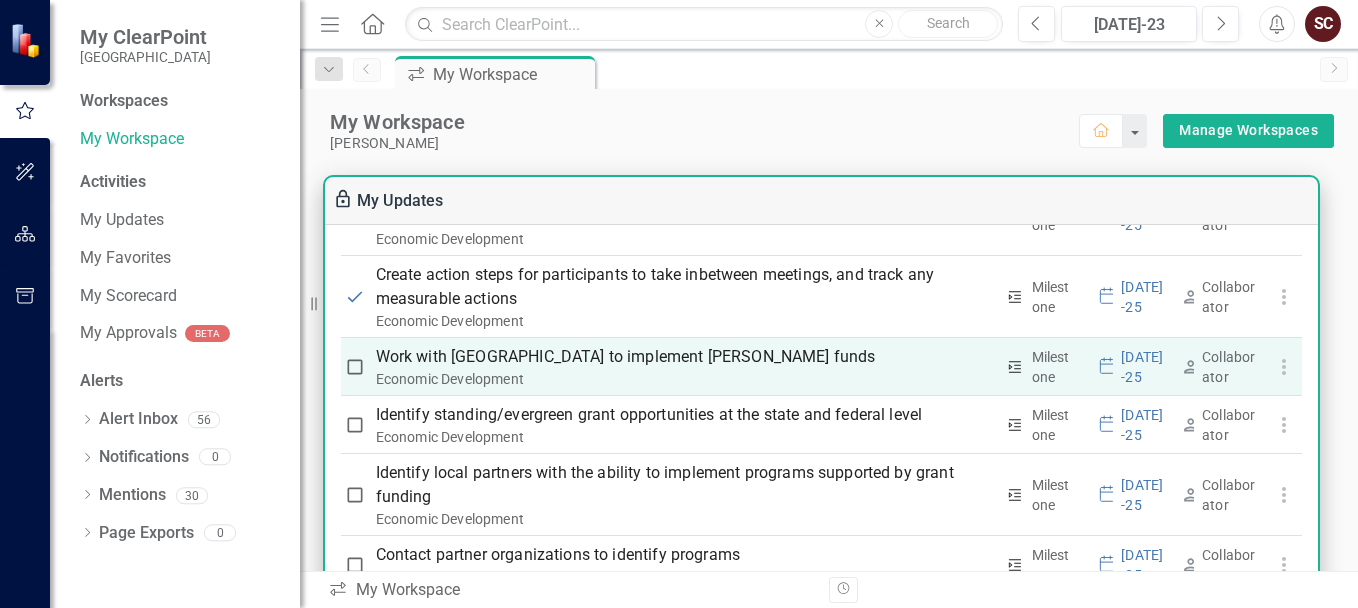 click on "Economic Development" at bounding box center (684, 379) 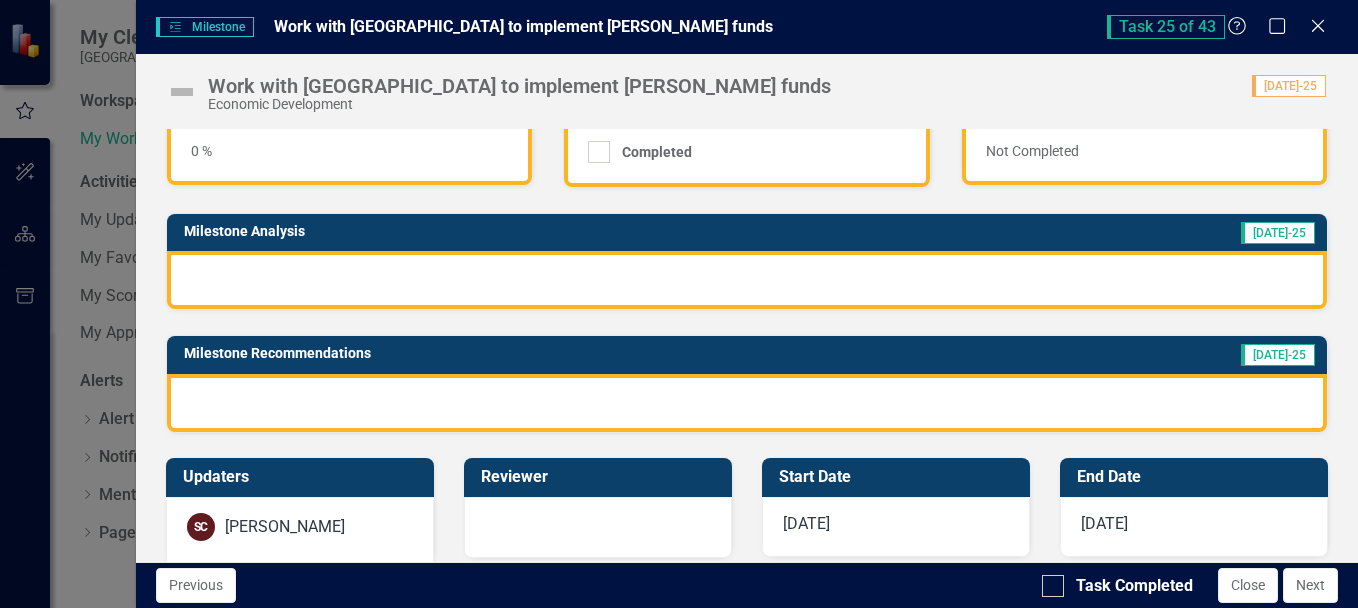 scroll, scrollTop: 200, scrollLeft: 0, axis: vertical 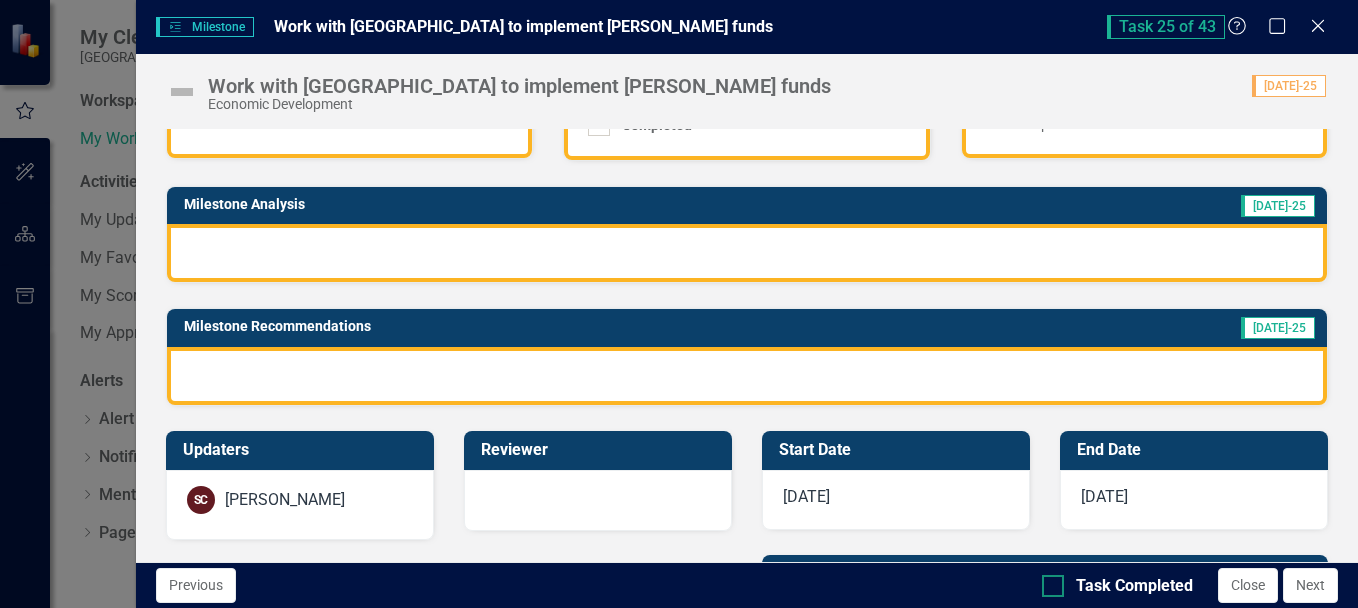 click at bounding box center (1053, 586) 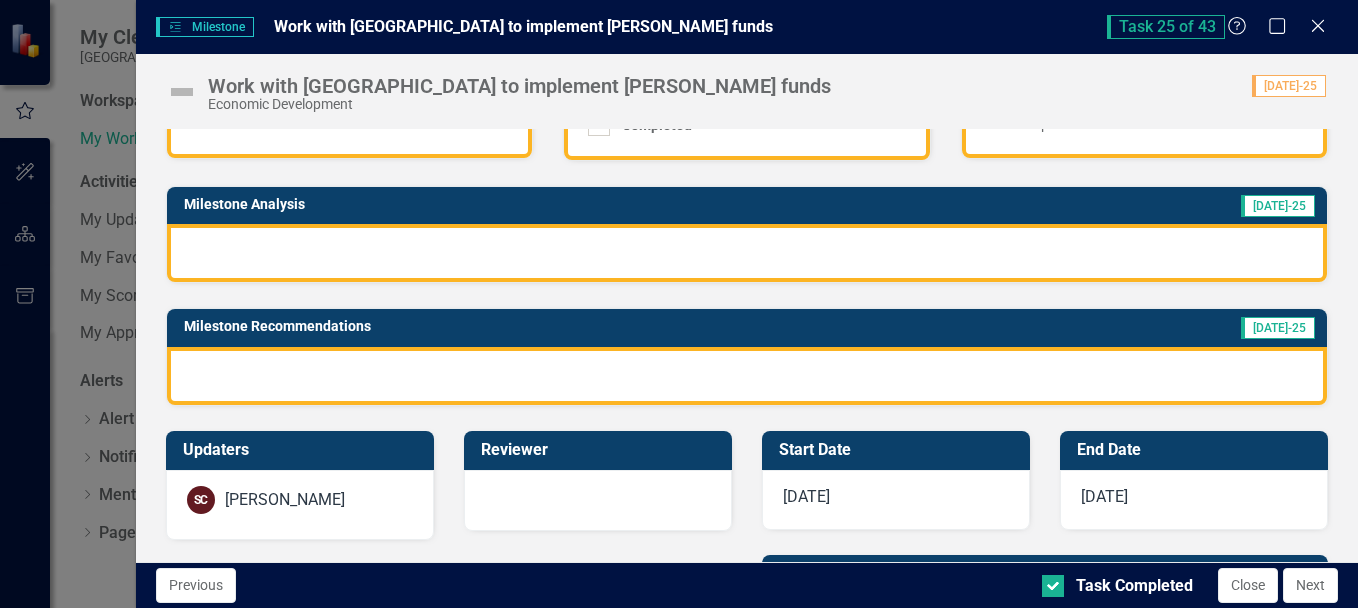 checkbox on "true" 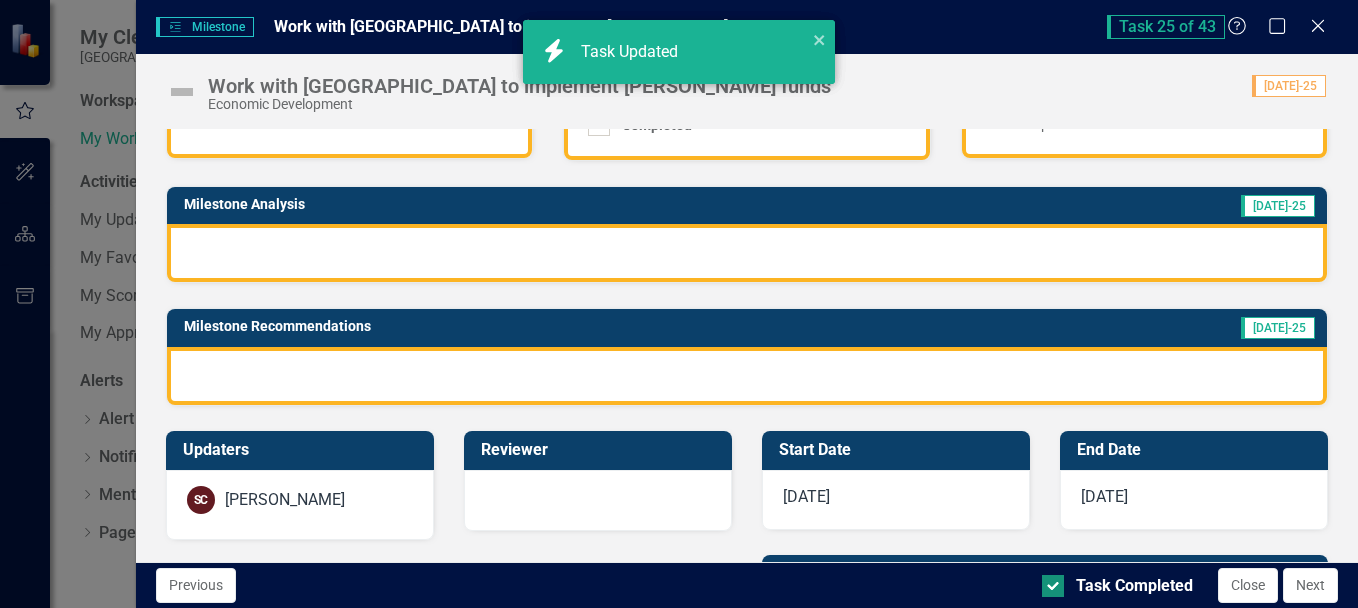 checkbox on "true" 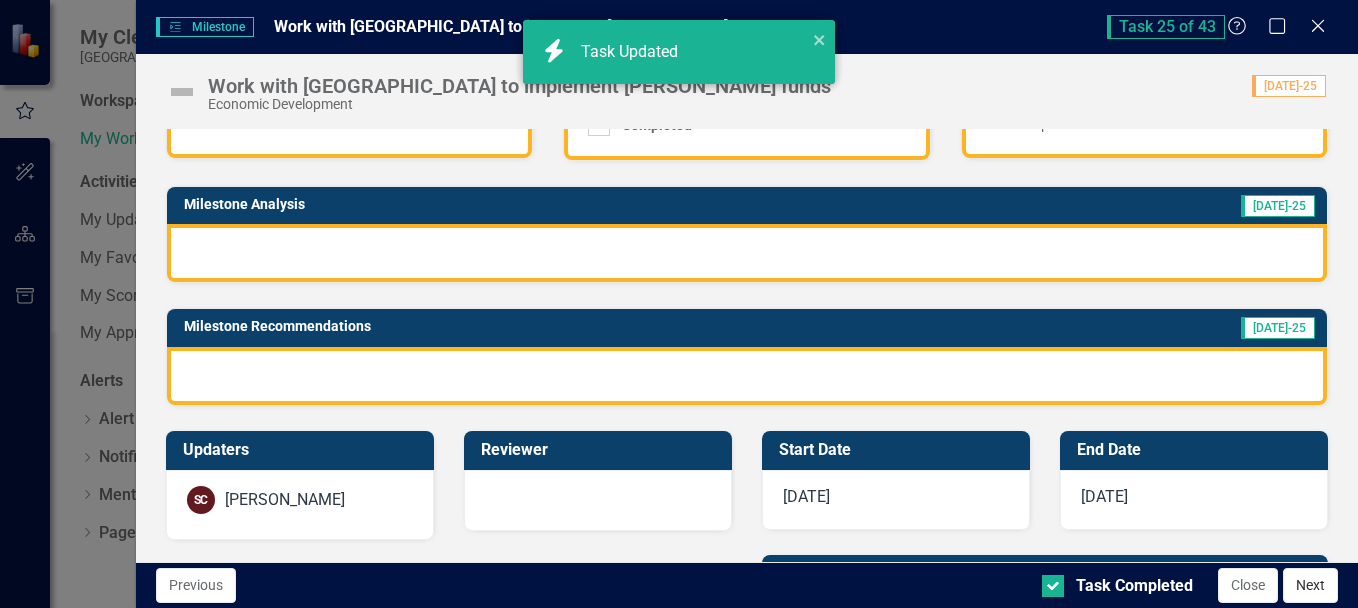 click on "Next" at bounding box center [1310, 585] 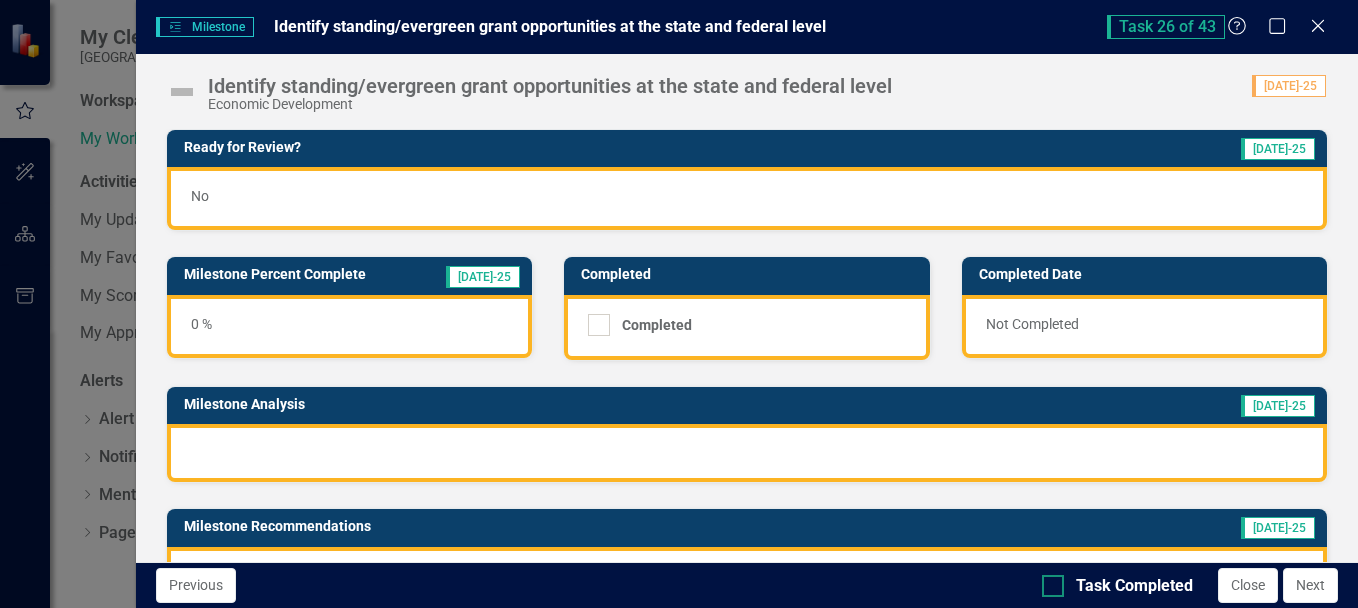 click at bounding box center [1053, 586] 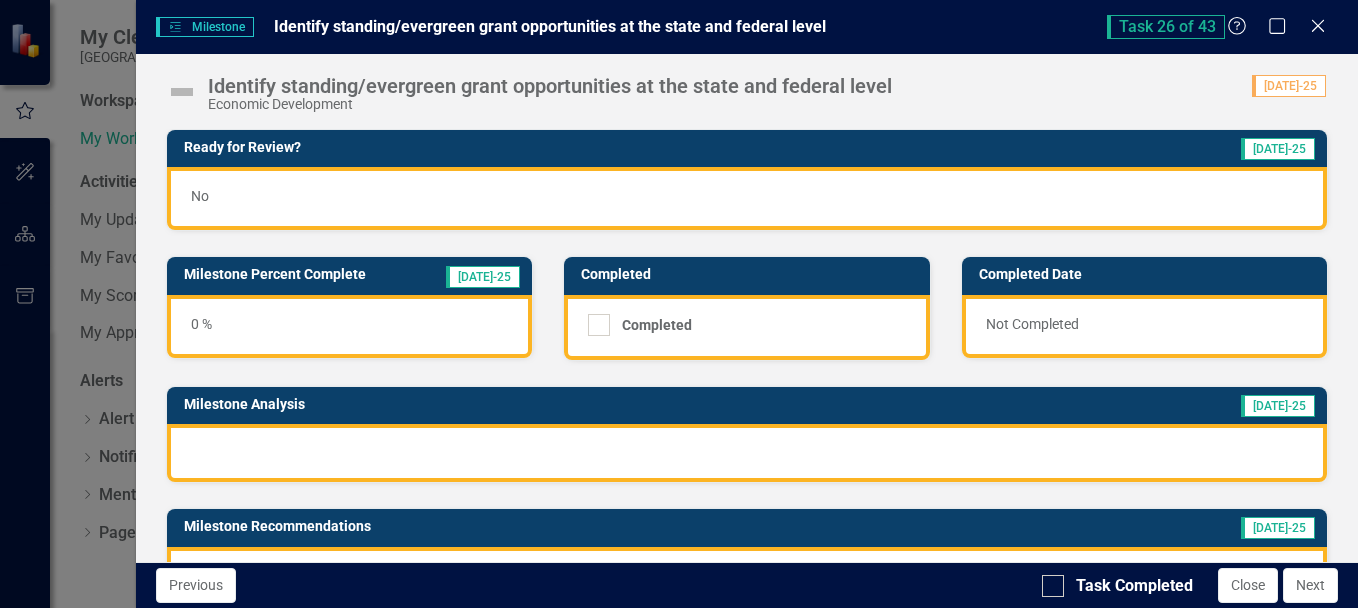 checkbox on "true" 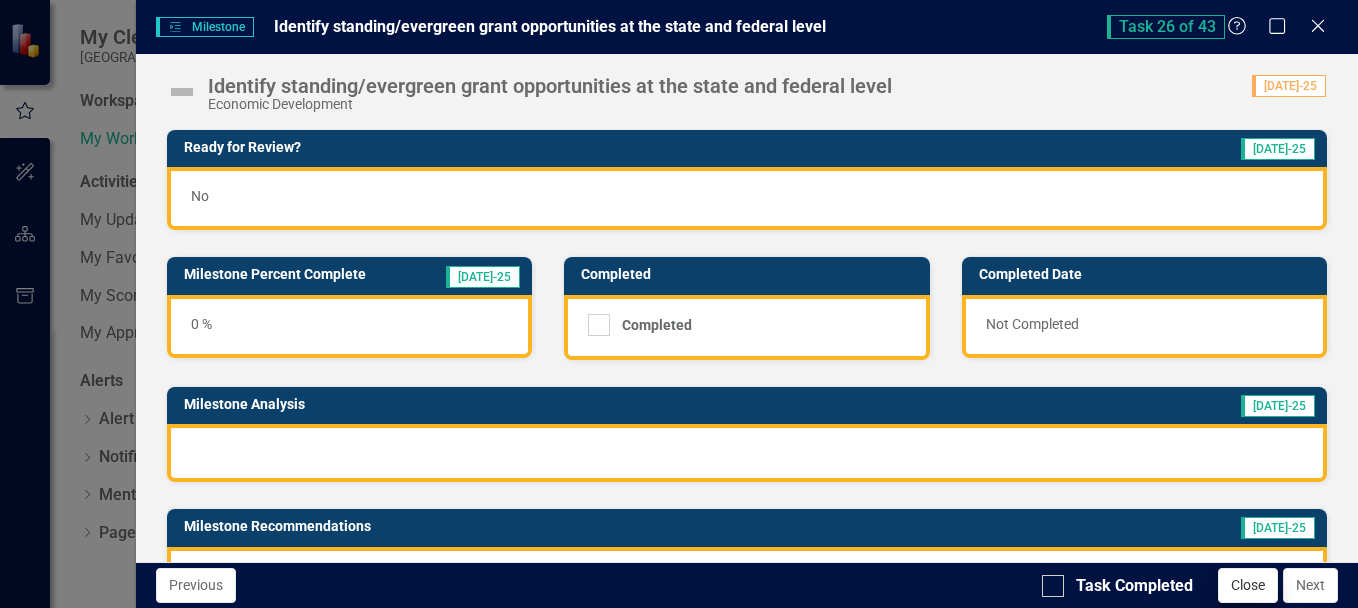 checkbox on "true" 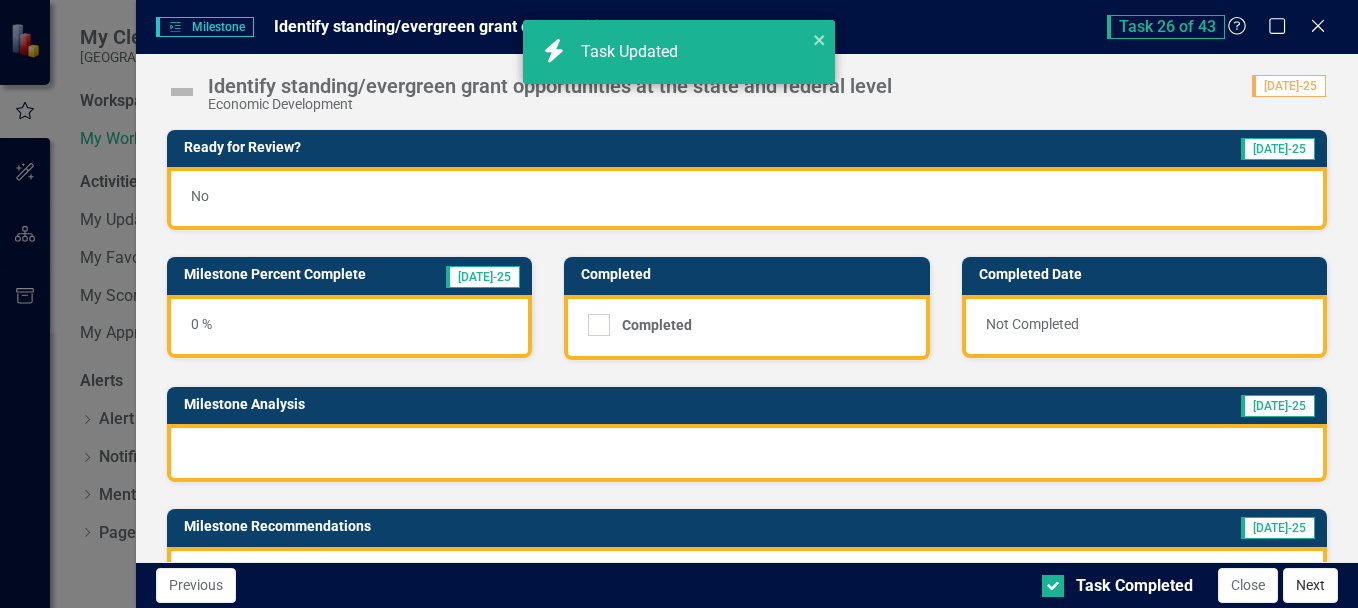 click on "Next" at bounding box center [1310, 585] 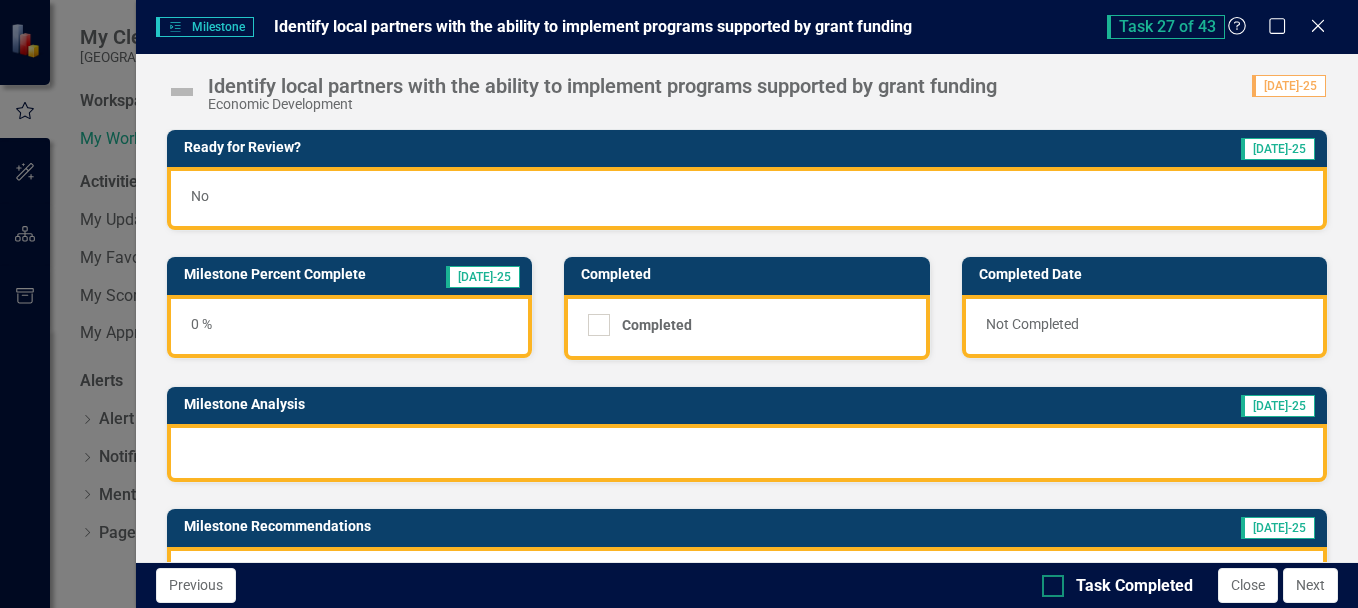 click at bounding box center [1053, 586] 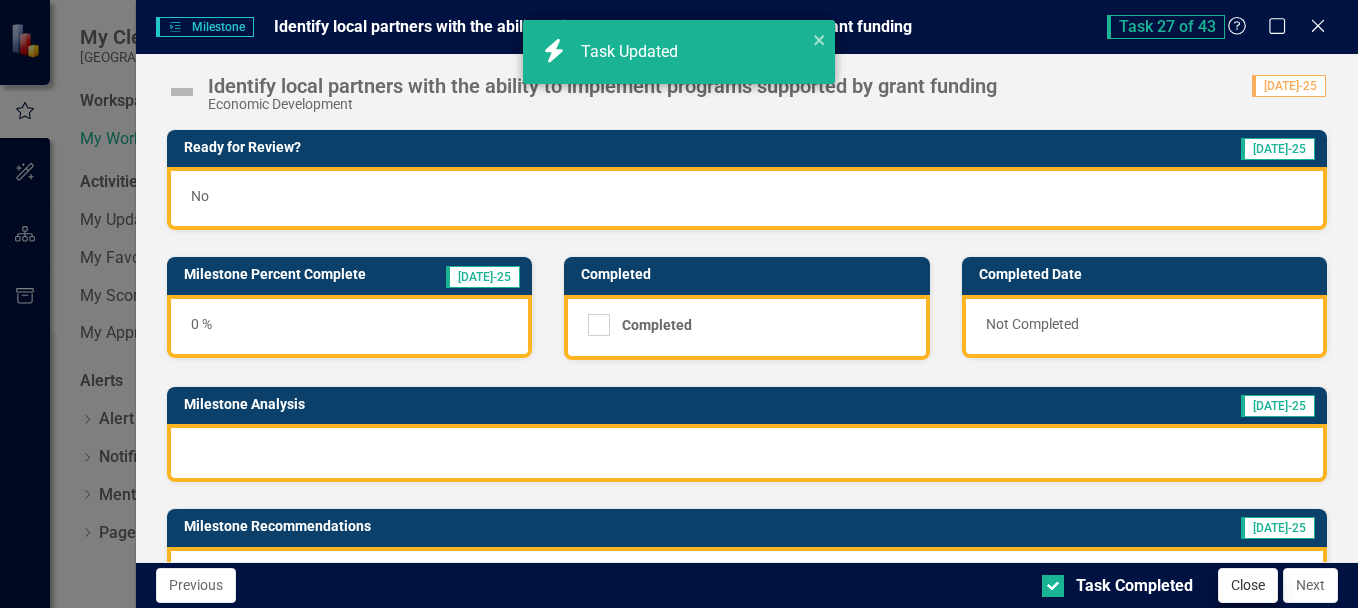 checkbox on "true" 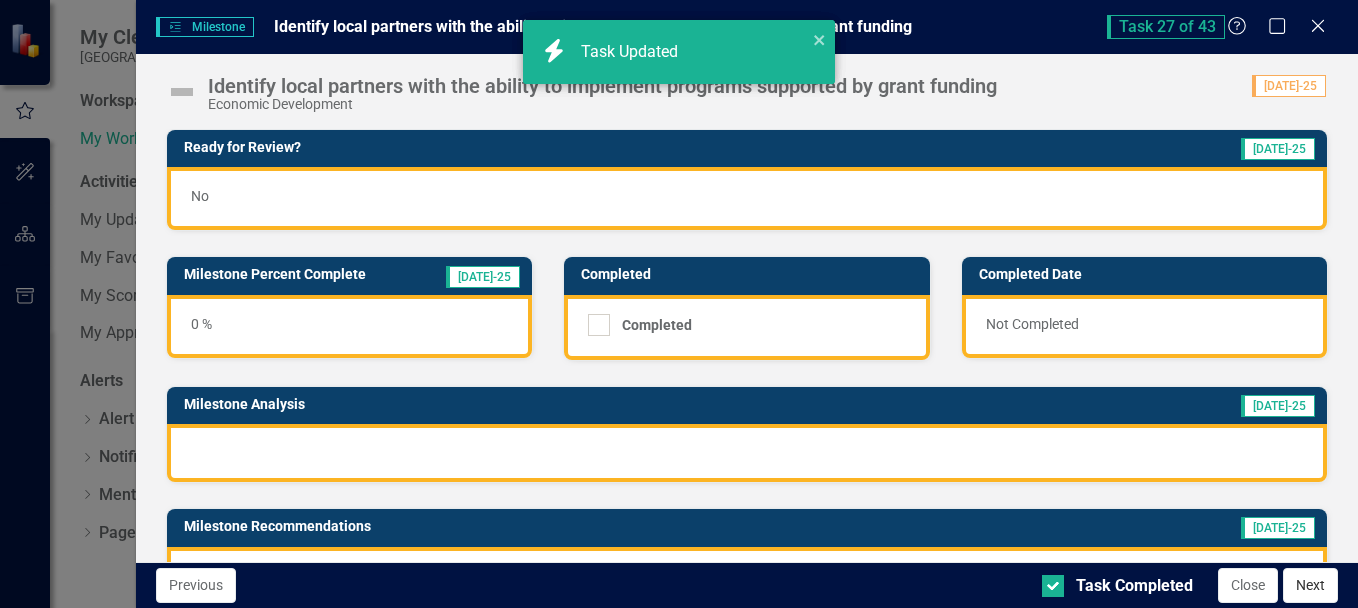click on "Next" at bounding box center [1310, 585] 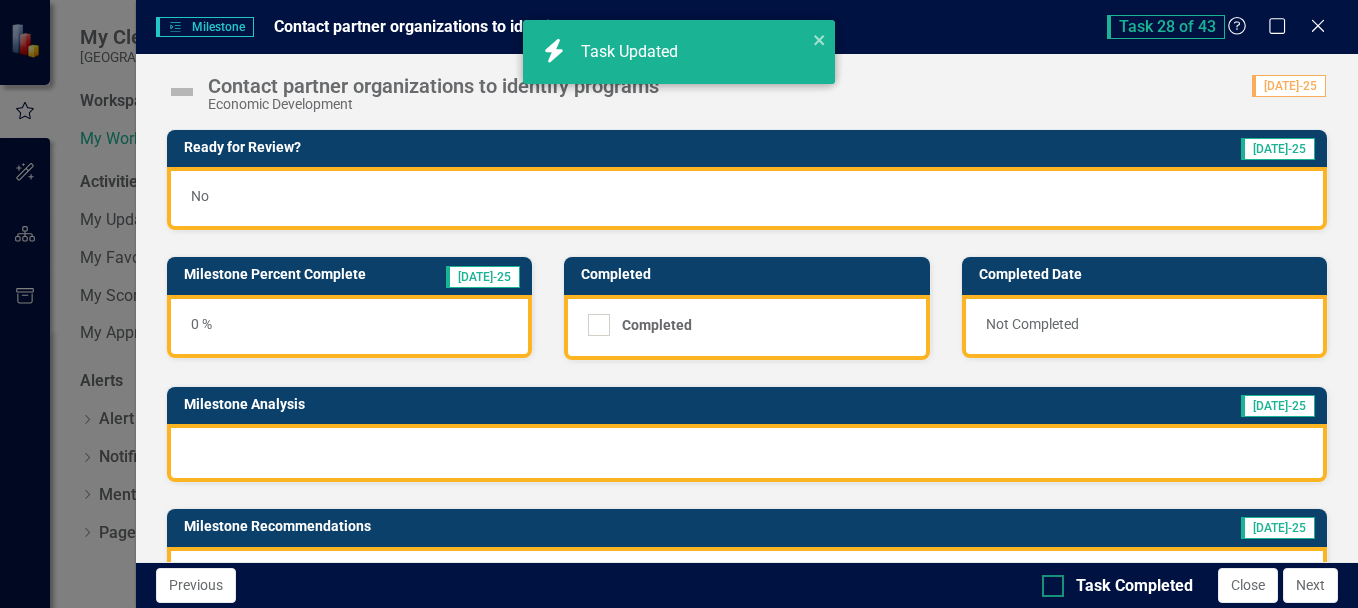 click at bounding box center (1053, 586) 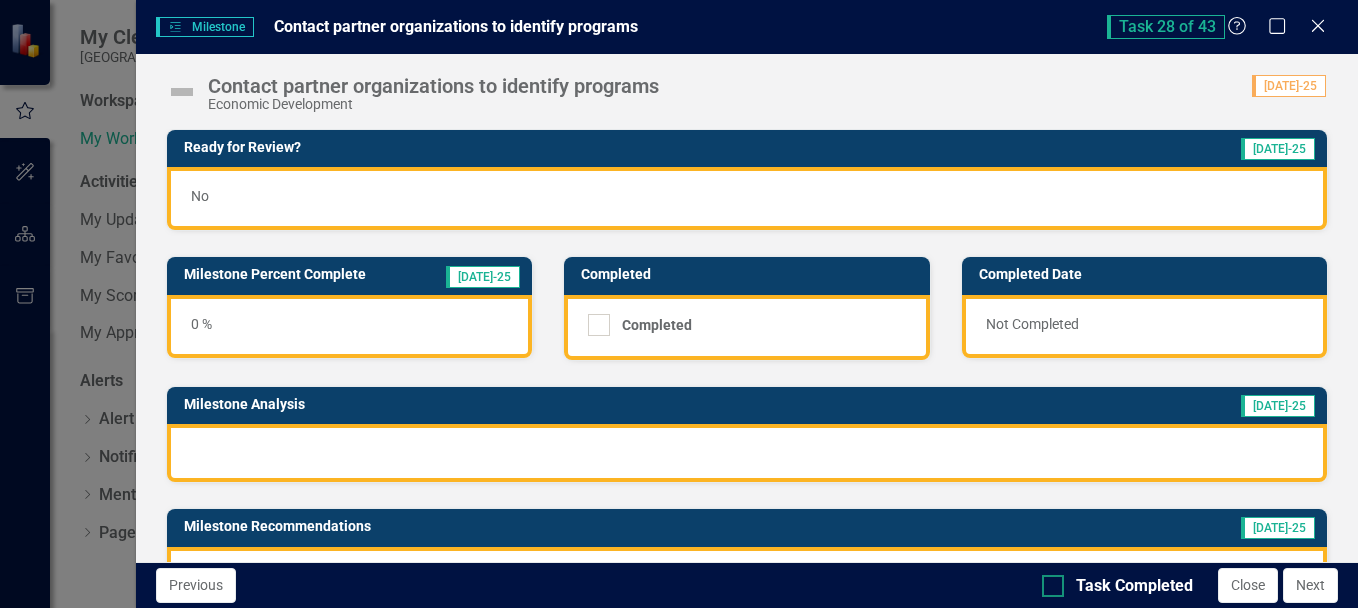 checkbox on "true" 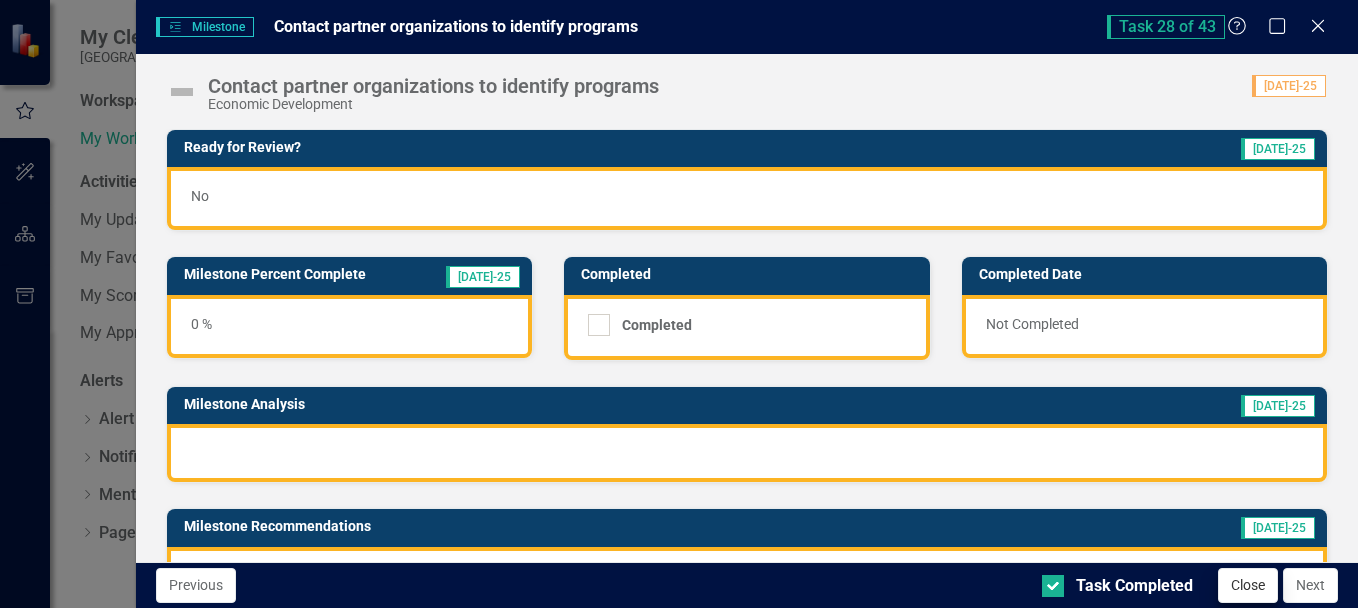 checkbox on "true" 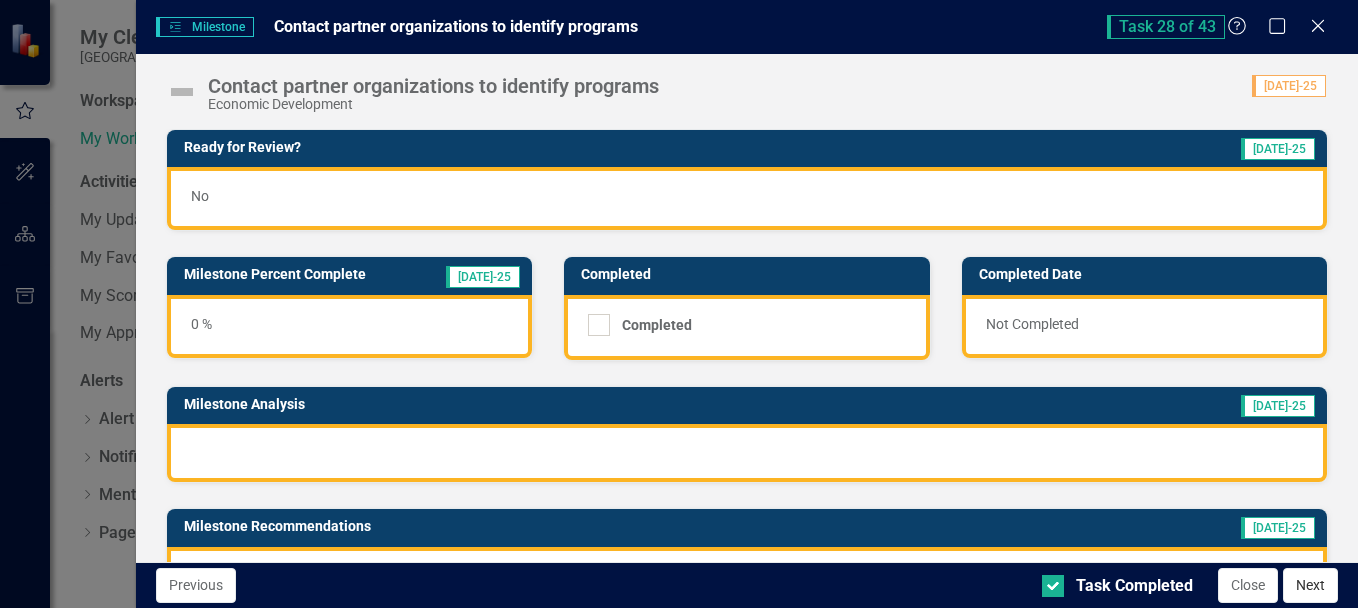 click on "Next" at bounding box center (1310, 585) 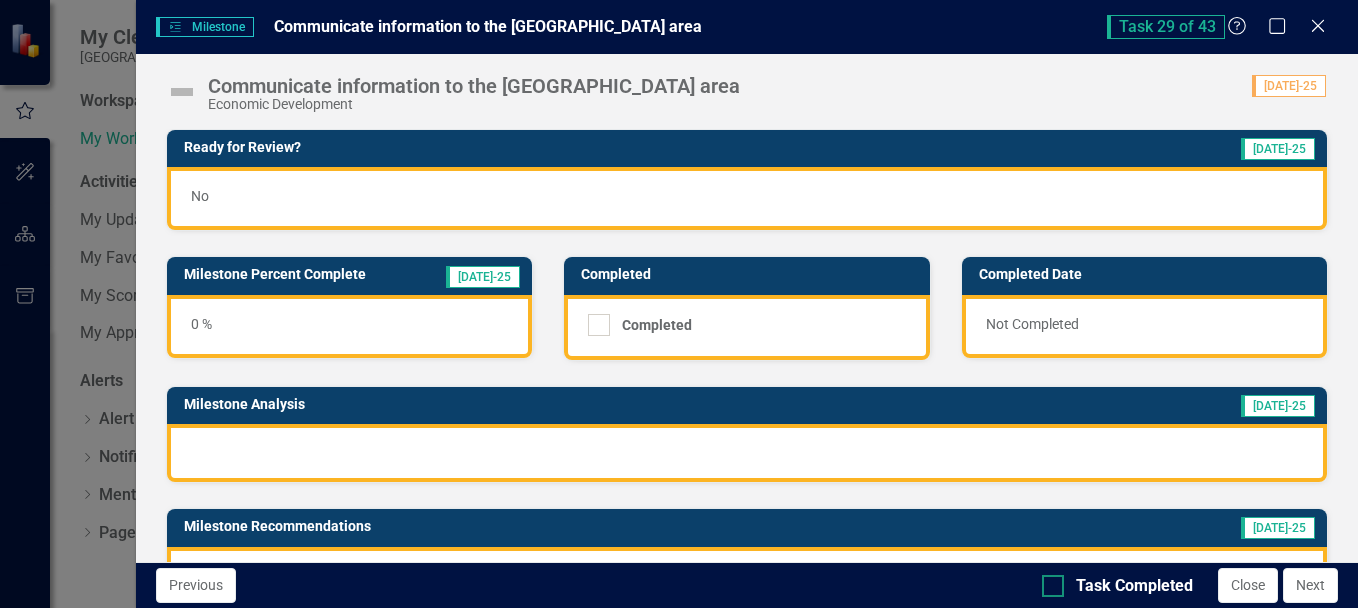 click at bounding box center [1053, 586] 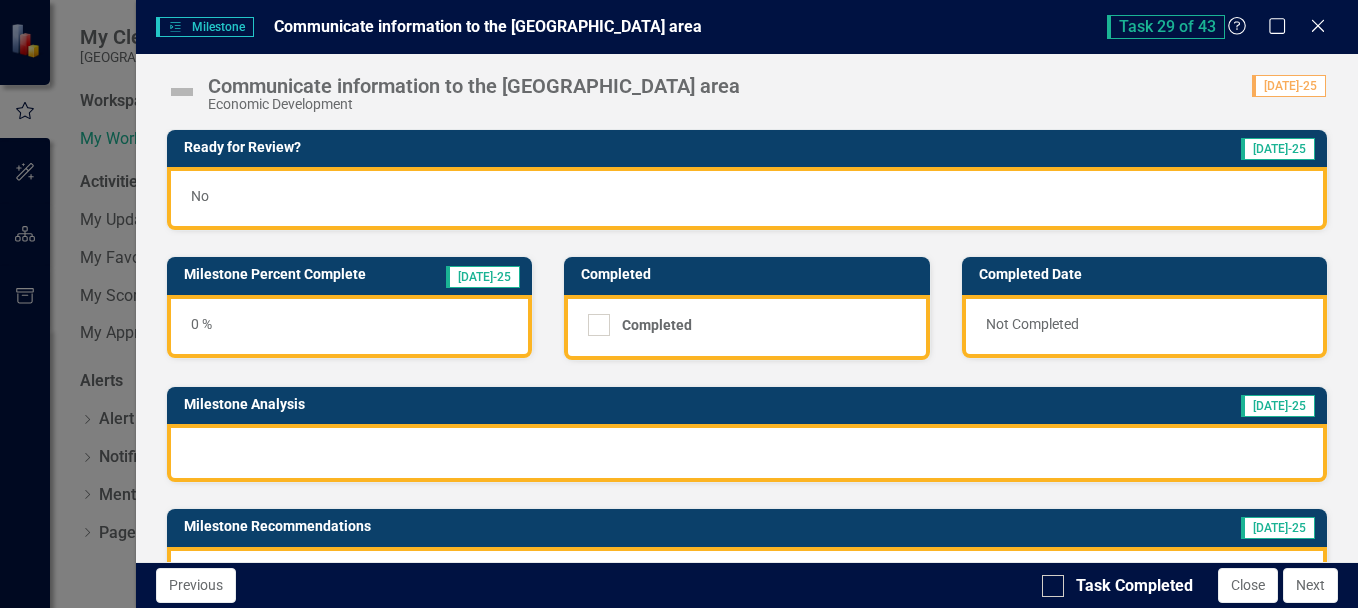 checkbox on "true" 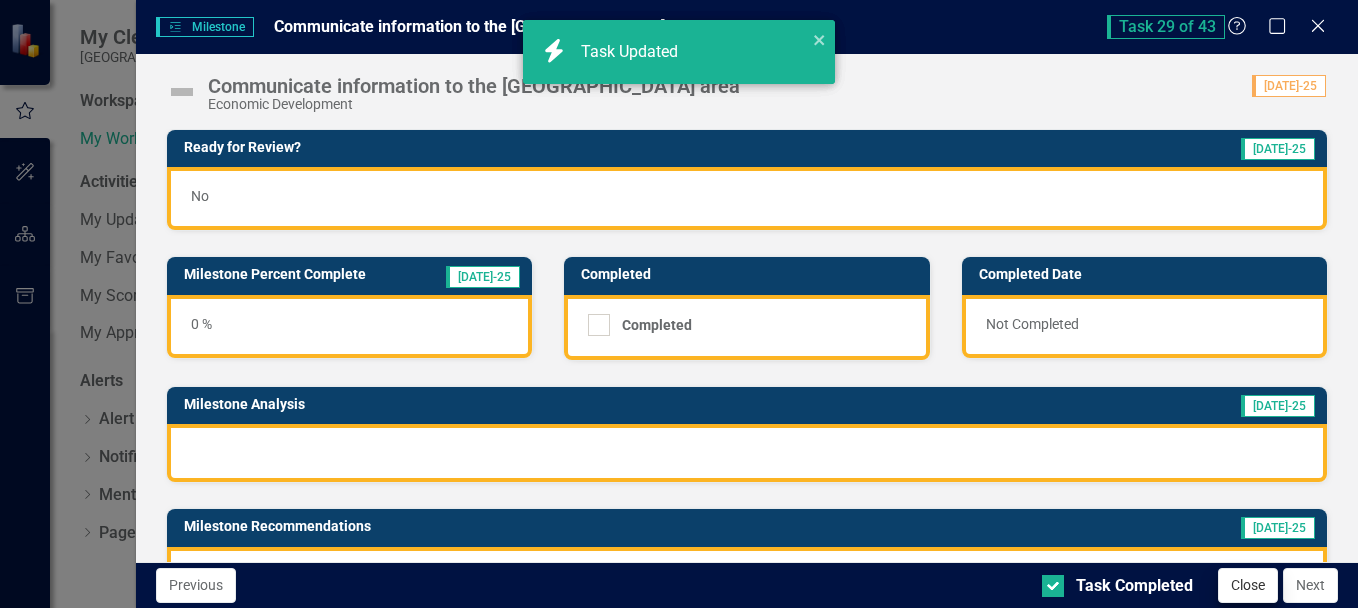 checkbox on "true" 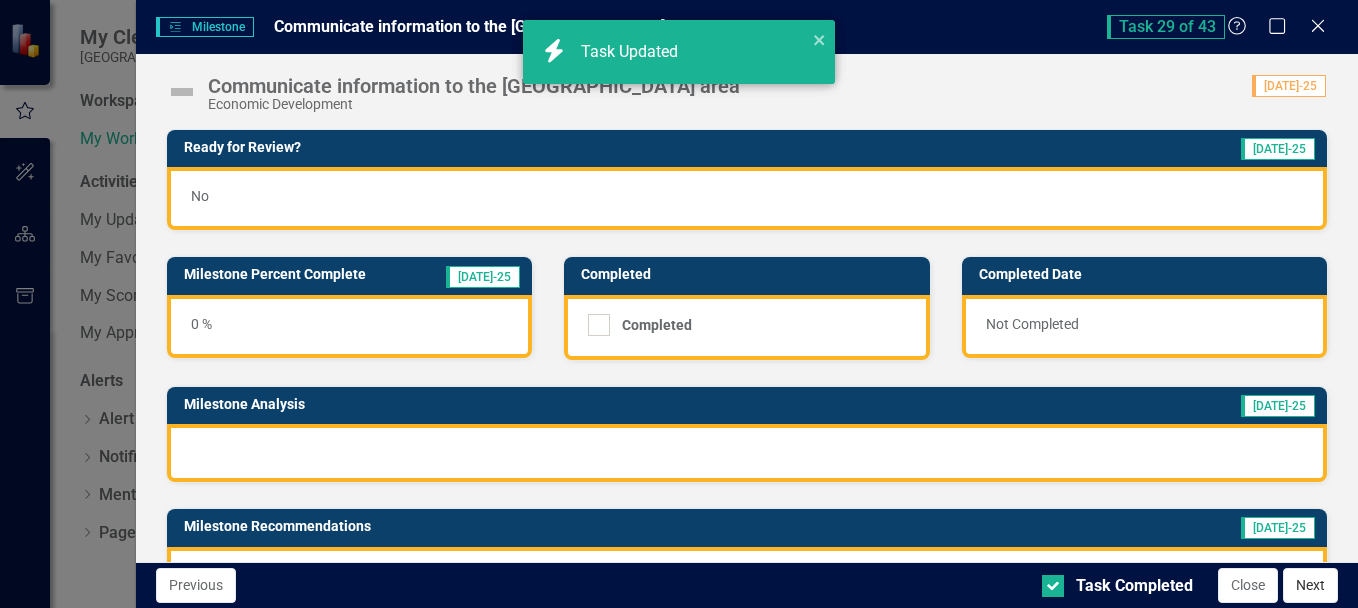 click on "Next" at bounding box center (1310, 585) 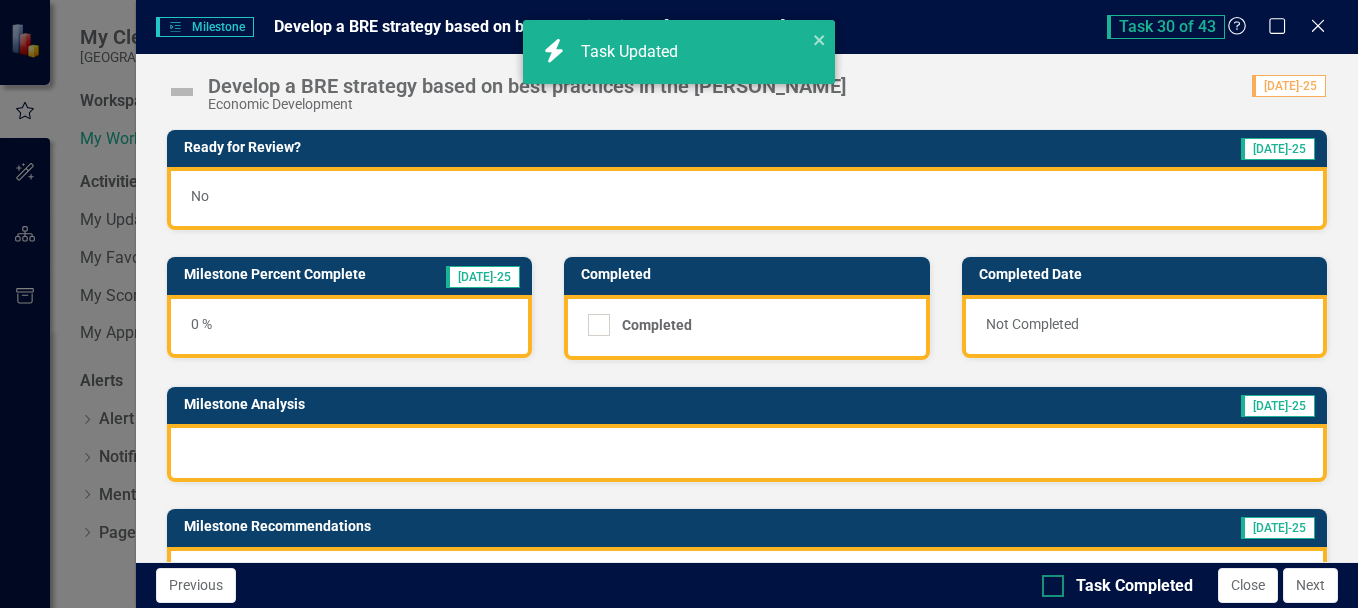 click on "Task Completed" at bounding box center [1048, 581] 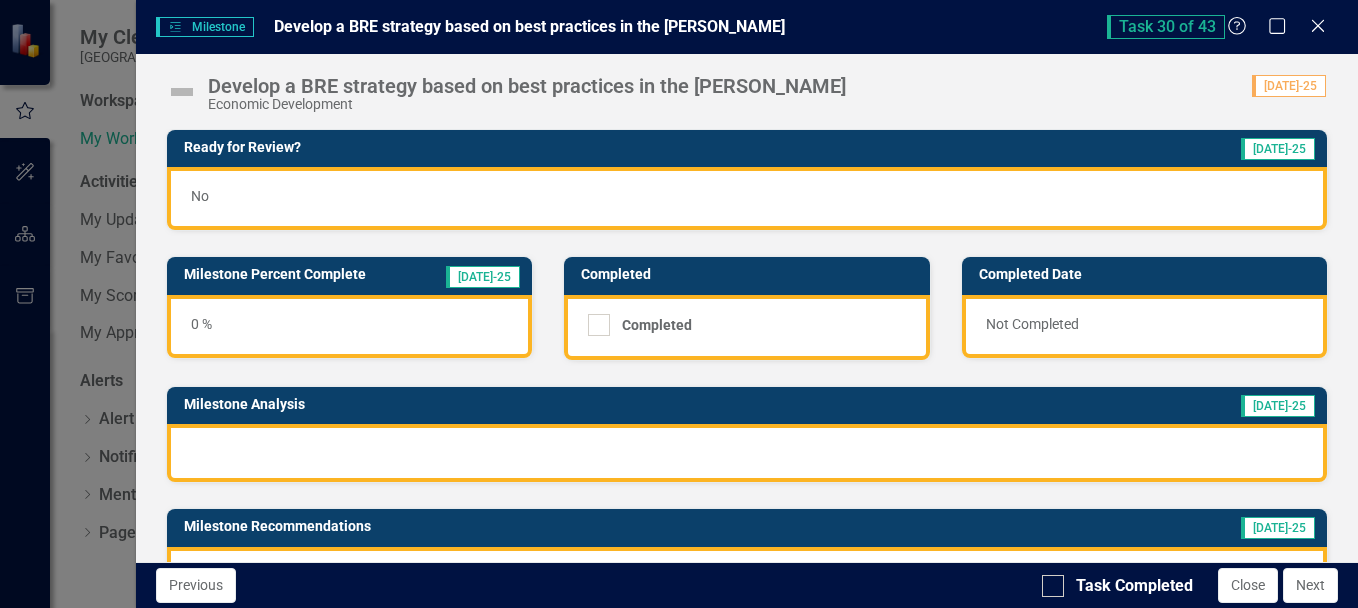 checkbox on "true" 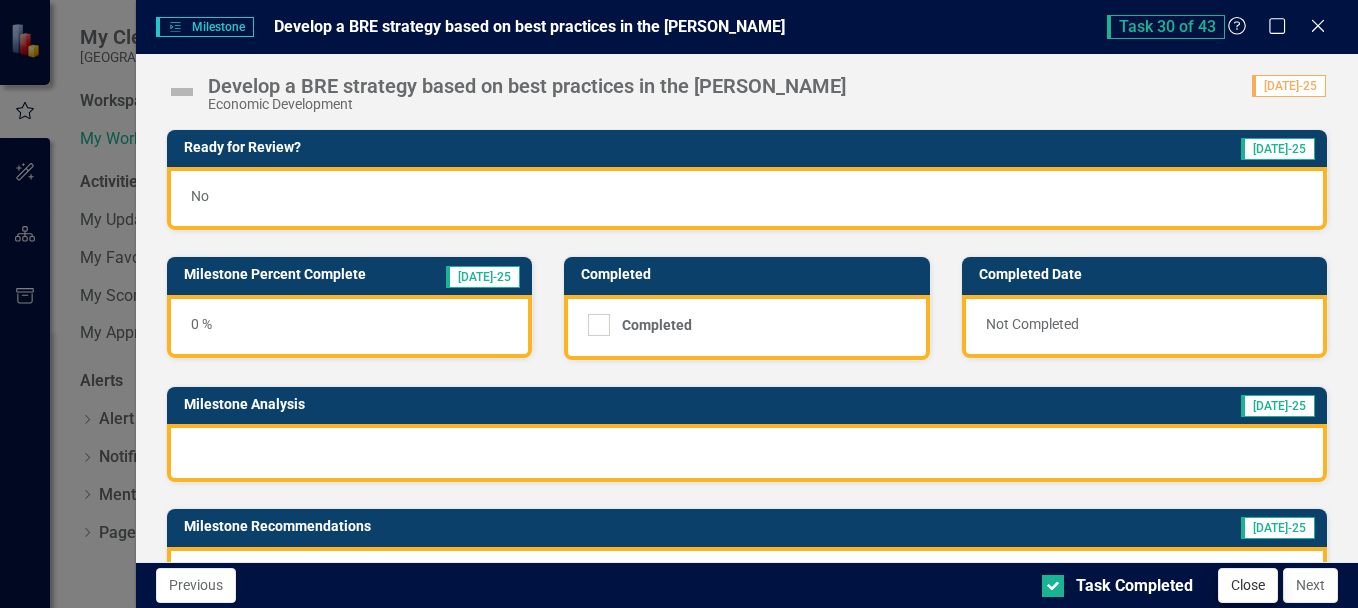 checkbox on "true" 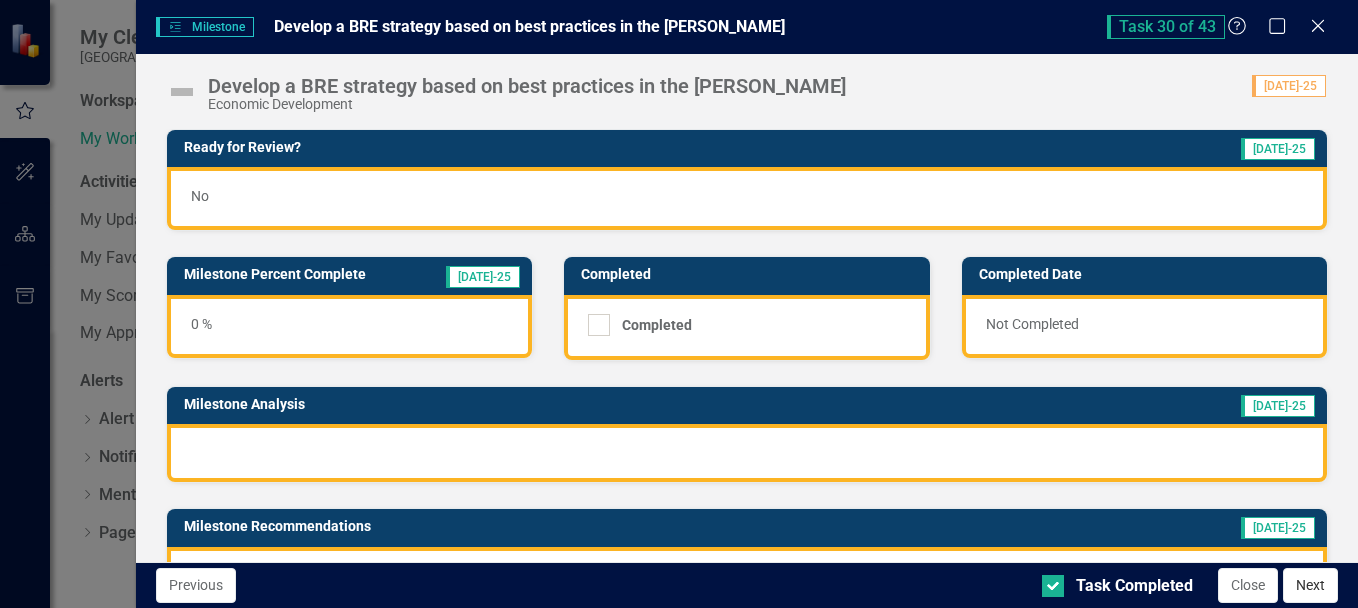 click on "Next" at bounding box center (1310, 585) 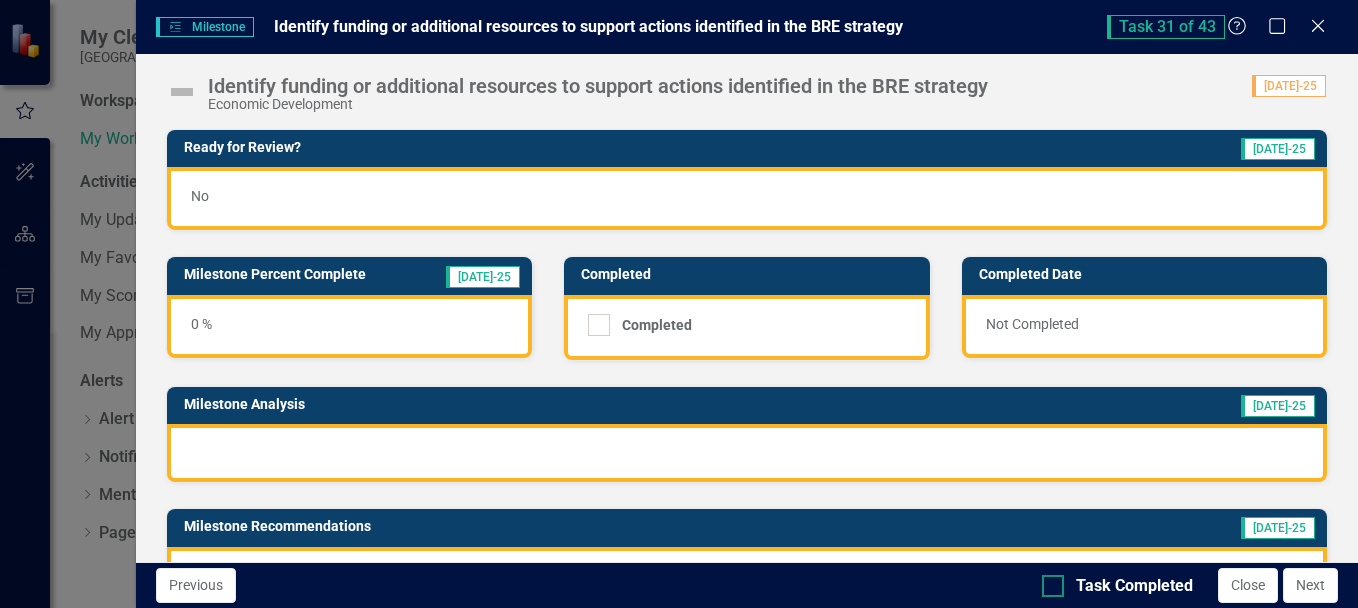 click on "Task Completed" at bounding box center [1048, 581] 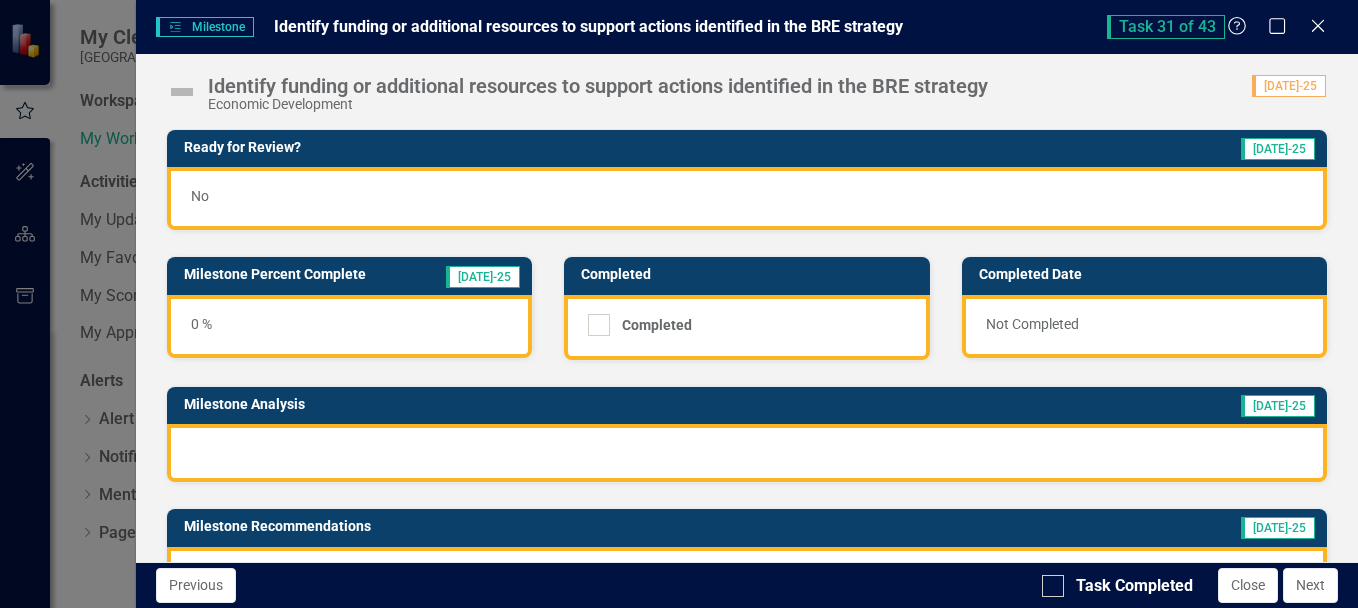 checkbox on "true" 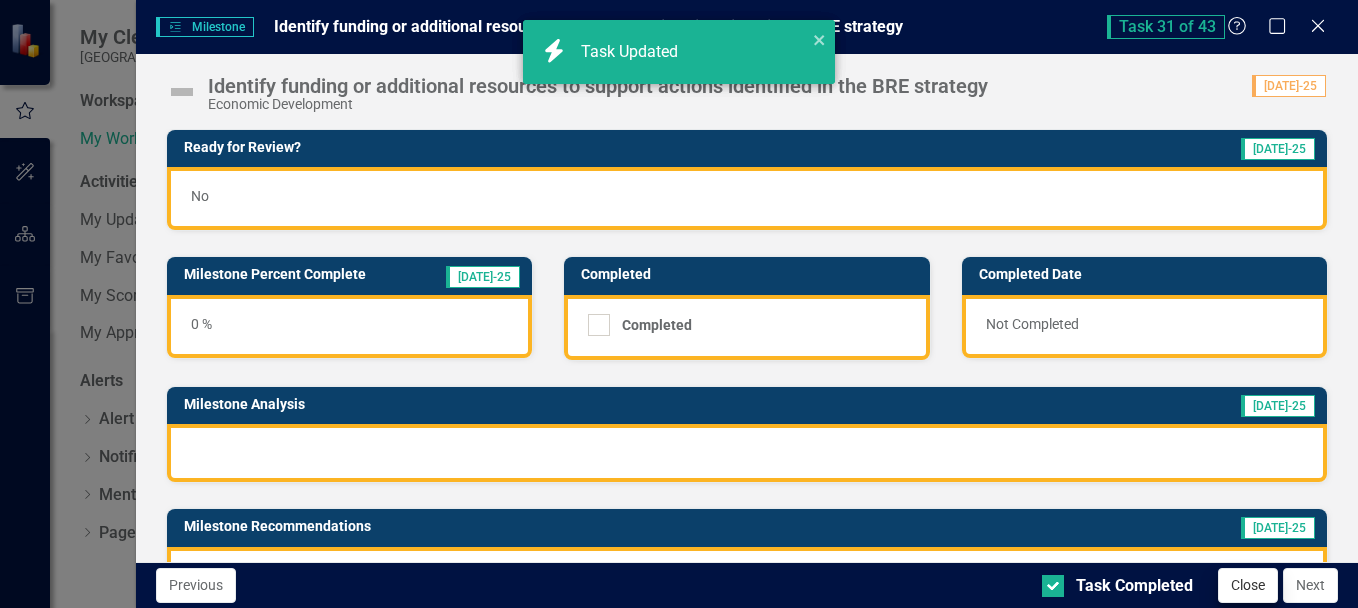 checkbox on "true" 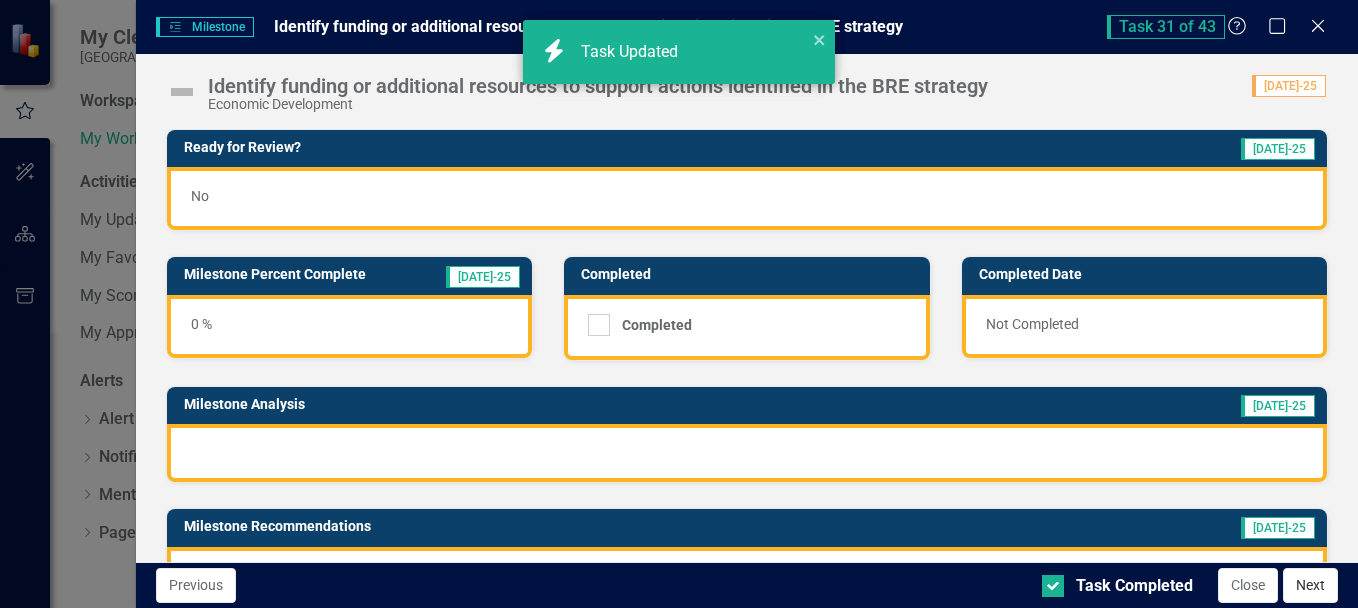 click on "Next" at bounding box center (1310, 585) 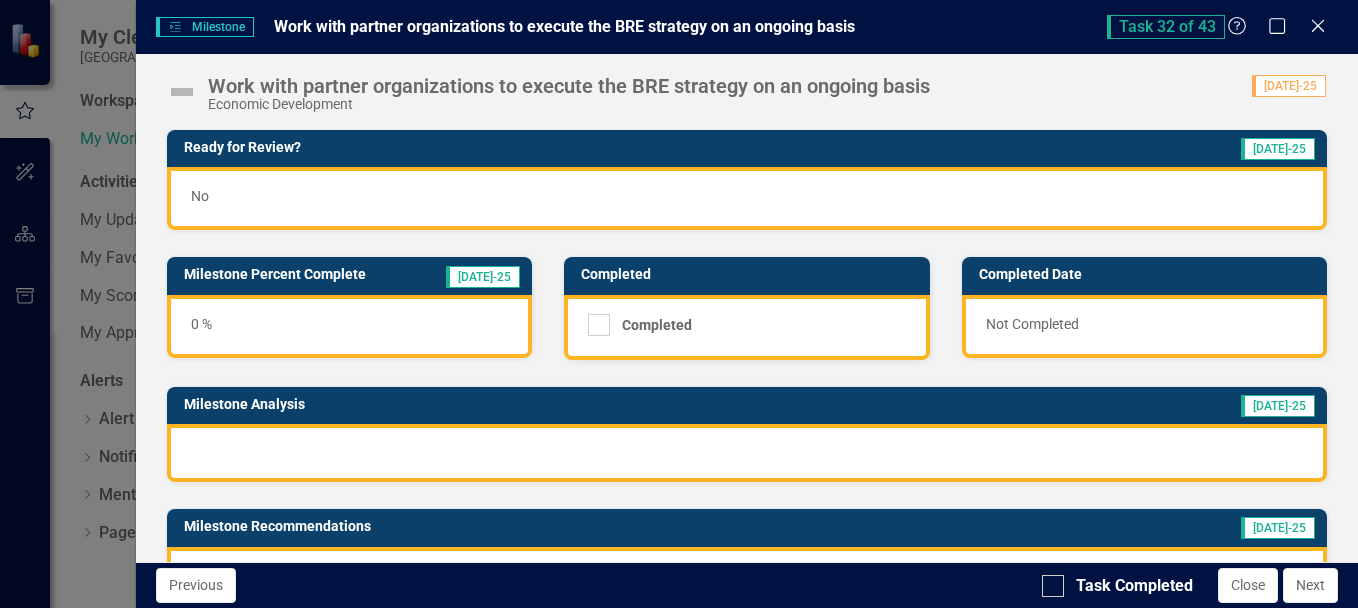 click on "Milestone Milestone Work with partner organizations to execute the BRE strategy on an ongoing basis Task 32 of 43 Help Maximize Close Work with partner organizations to execute the BRE strategy on an ongoing basis Economic Development Score: N/A [DATE]-25 Completed  Ready for Review? [DATE]-25 No Milestone Percent Complete [DATE]-25 0 % Completed Completed Completed Date Not Completed Milestone Analysis [DATE]-25 Milestone Recommendations [DATE]-25 Updaters SC [PERSON_NAME] Reviewer Start Date [DATE] End Date [DATE] Initiative Implement a comprehensive business retention strategy Economic Development [DATE] - [DATE] [DATE]-25 Link Previous Task Completed Close Next" at bounding box center [679, 304] 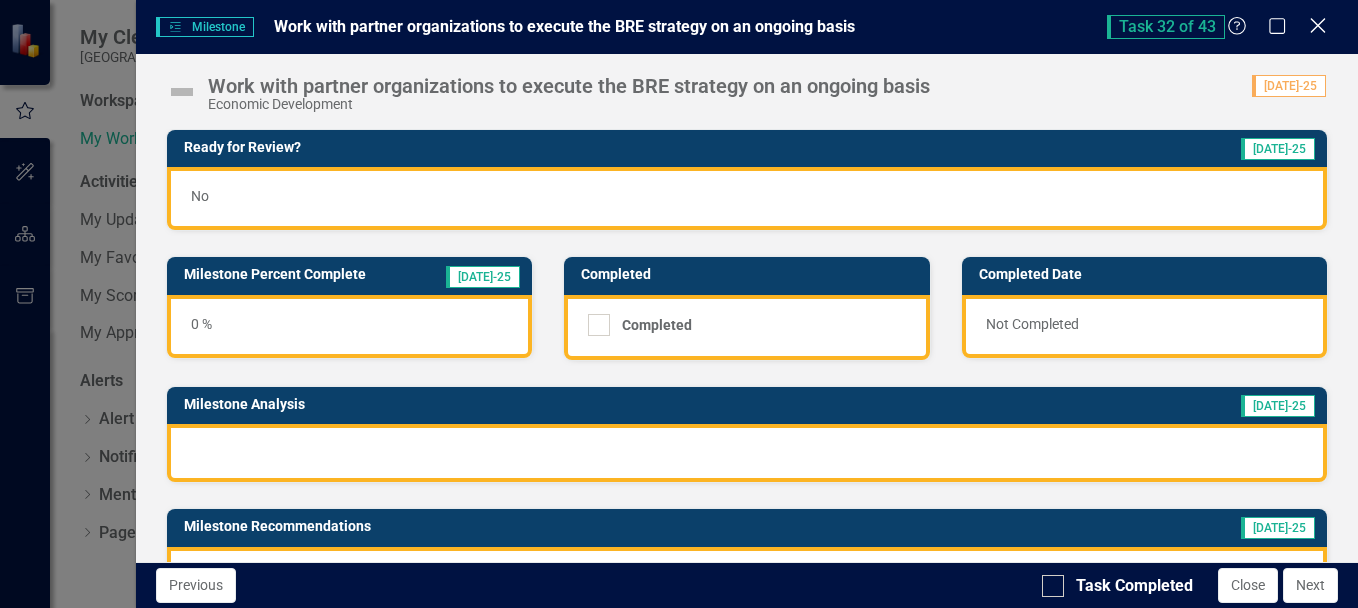 click on "Close" 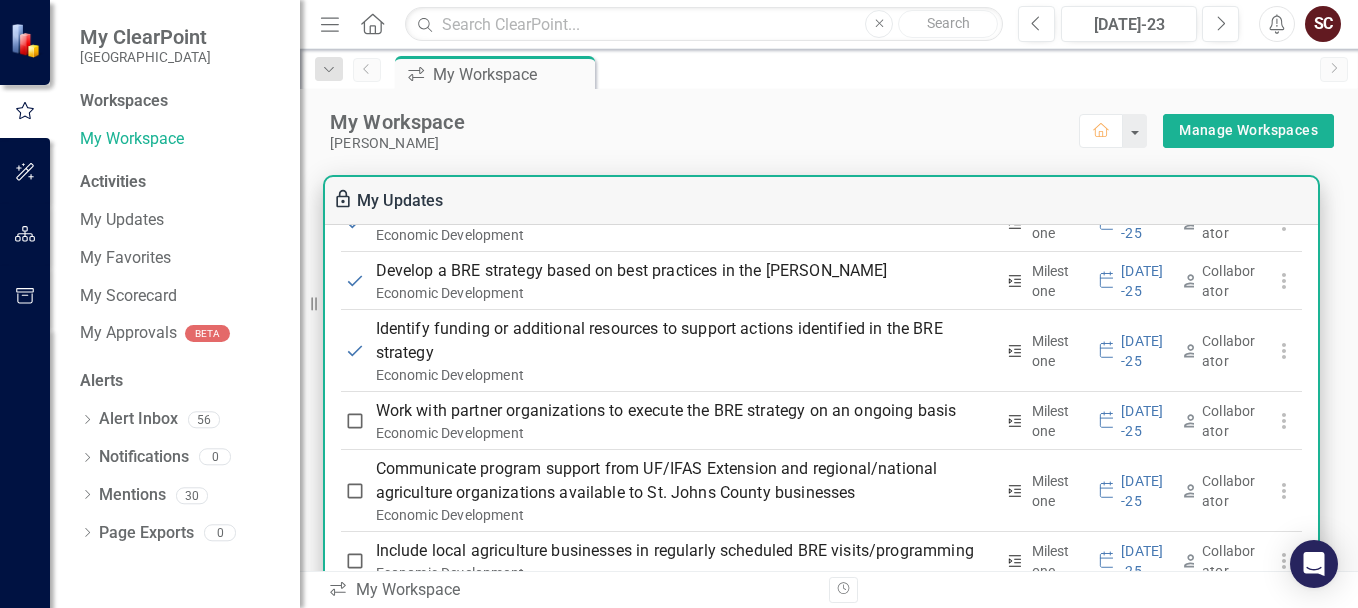 scroll, scrollTop: 2800, scrollLeft: 0, axis: vertical 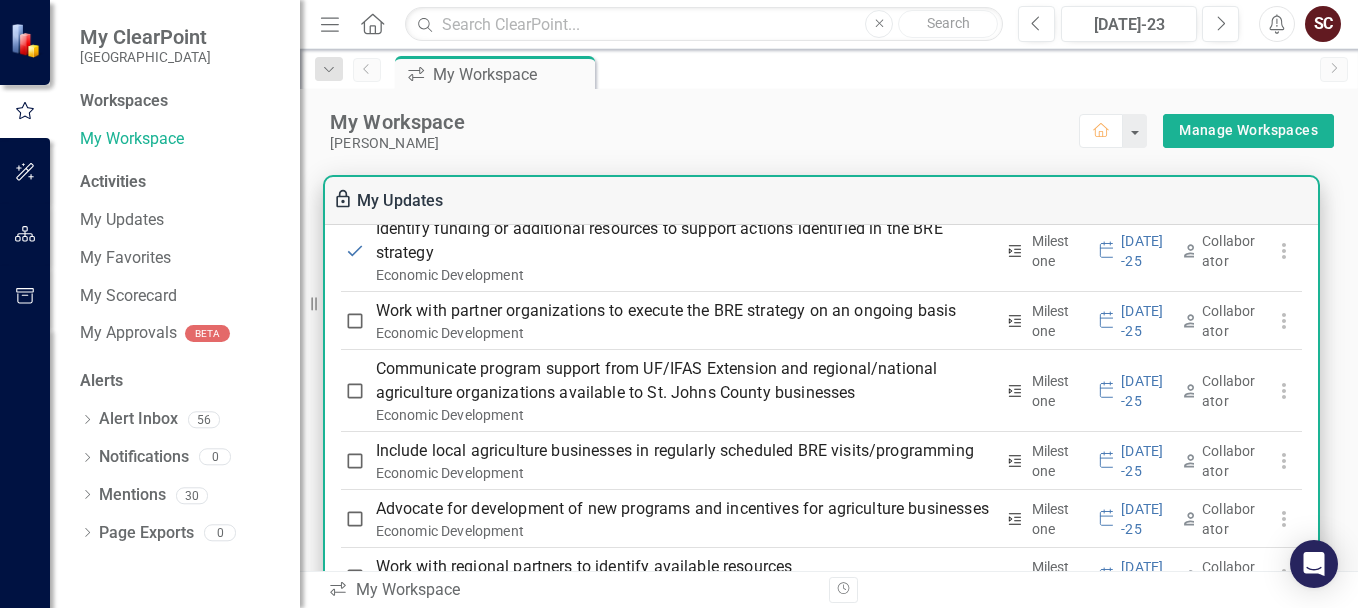 click on "My Updates" at bounding box center [821, 201] 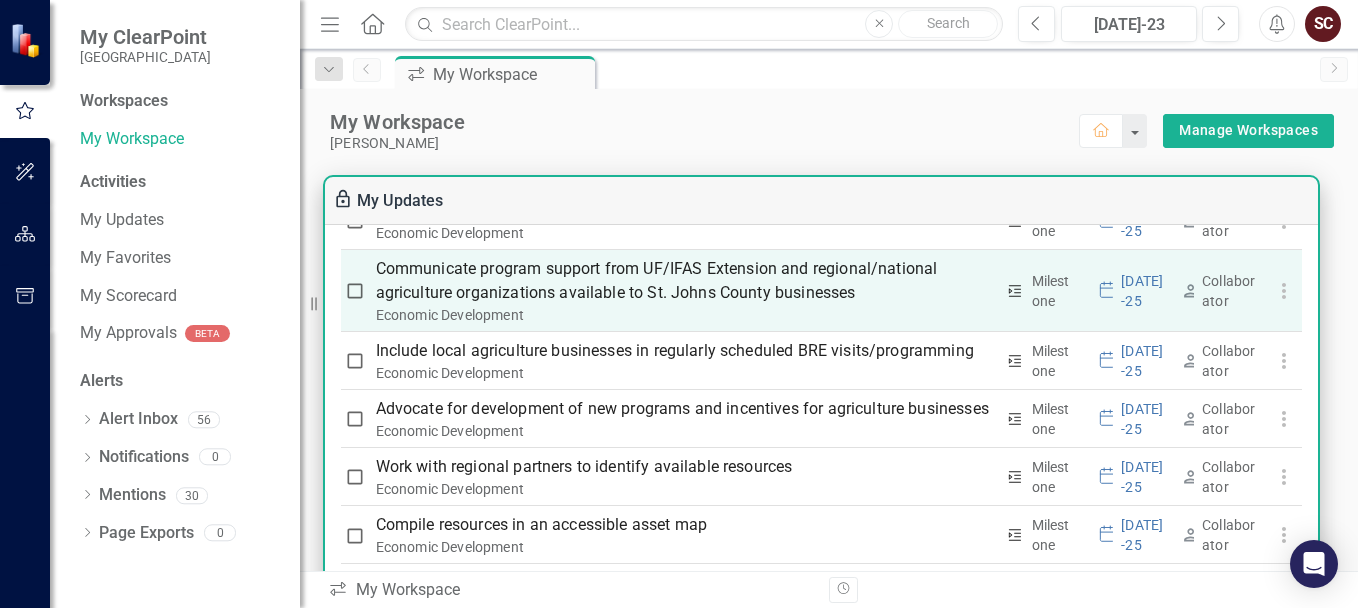 scroll, scrollTop: 2800, scrollLeft: 0, axis: vertical 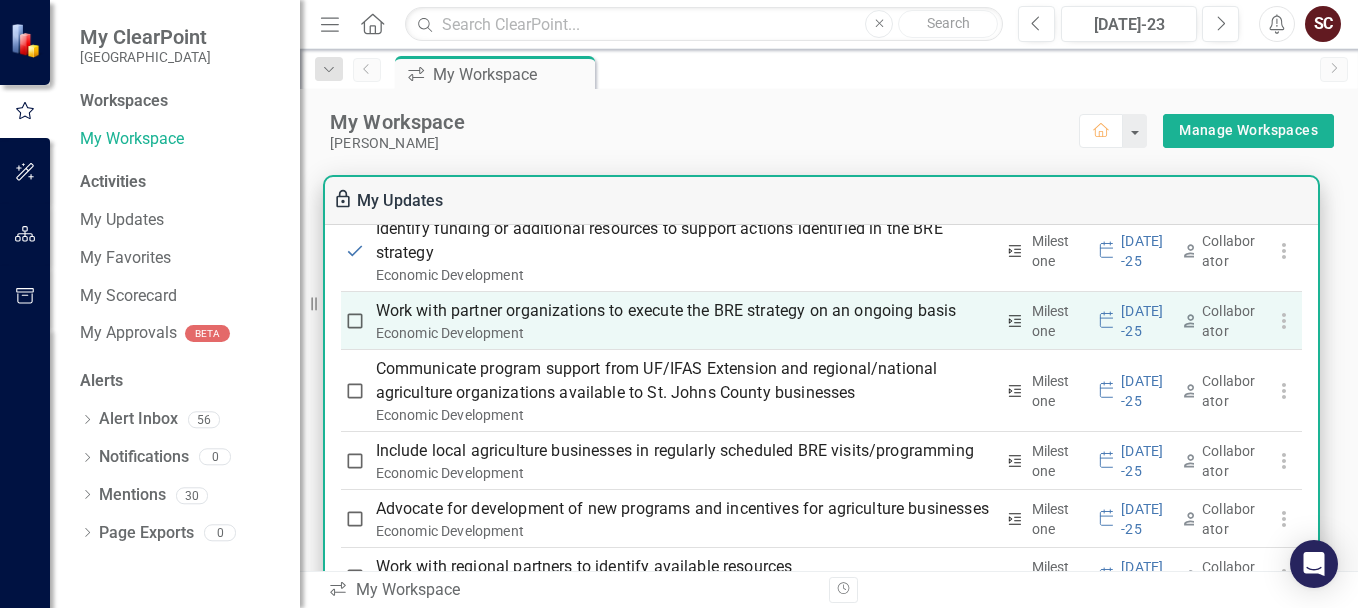 click on "Work with partner organizations to execute the BRE strategy on an ongoing basis" at bounding box center [684, 311] 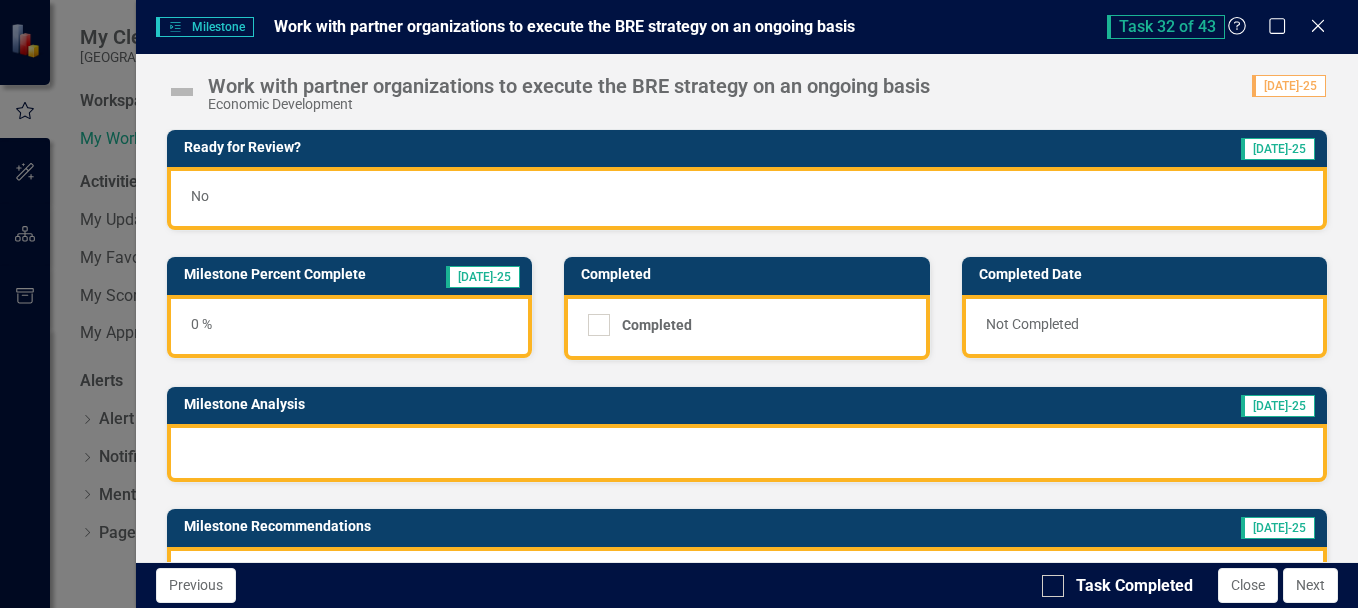 click on "0 %" at bounding box center [349, 326] 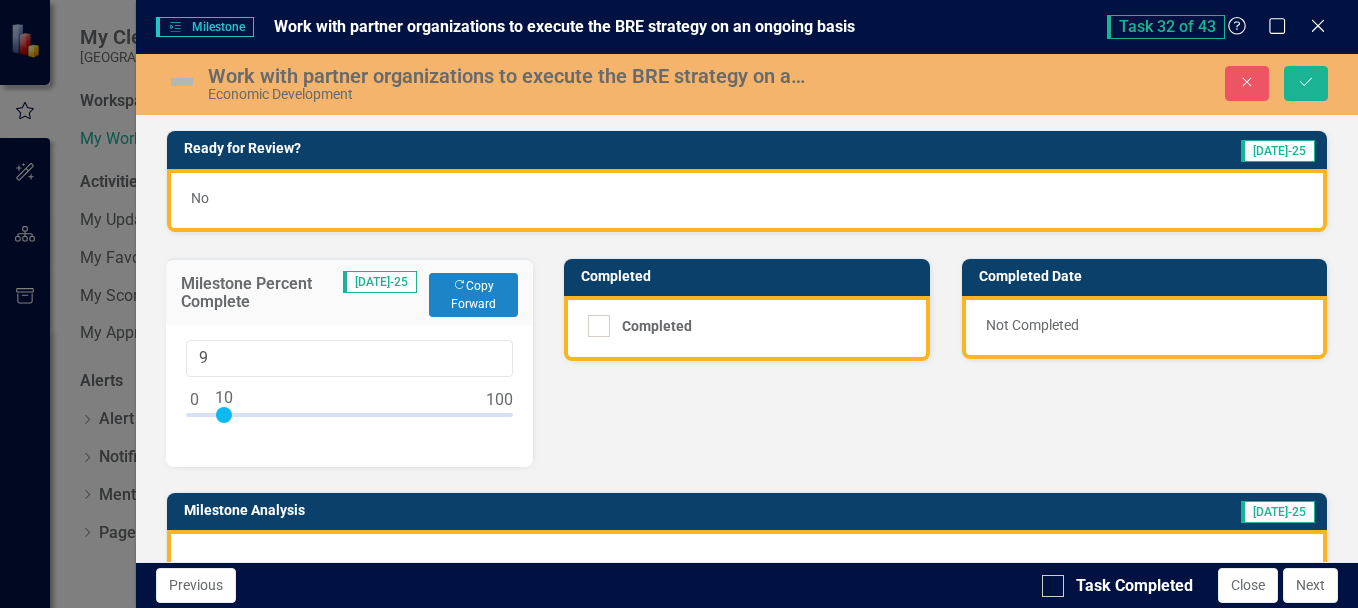 type on "10" 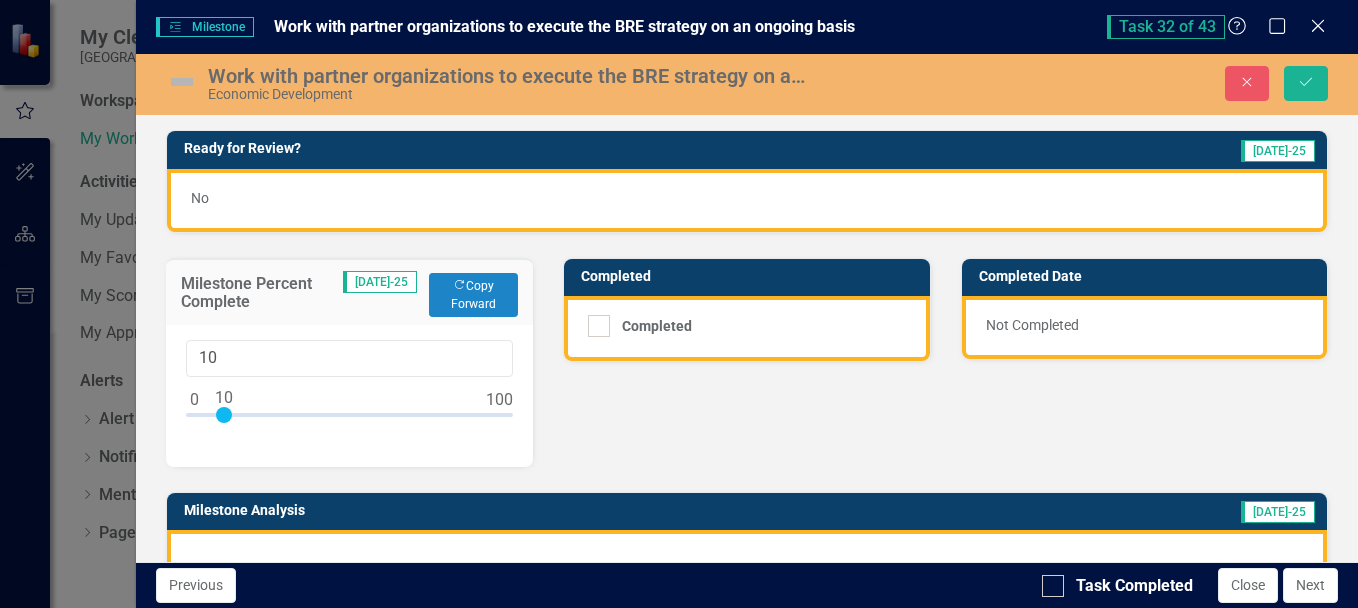 drag, startPoint x: 198, startPoint y: 416, endPoint x: 229, endPoint y: 417, distance: 31.016125 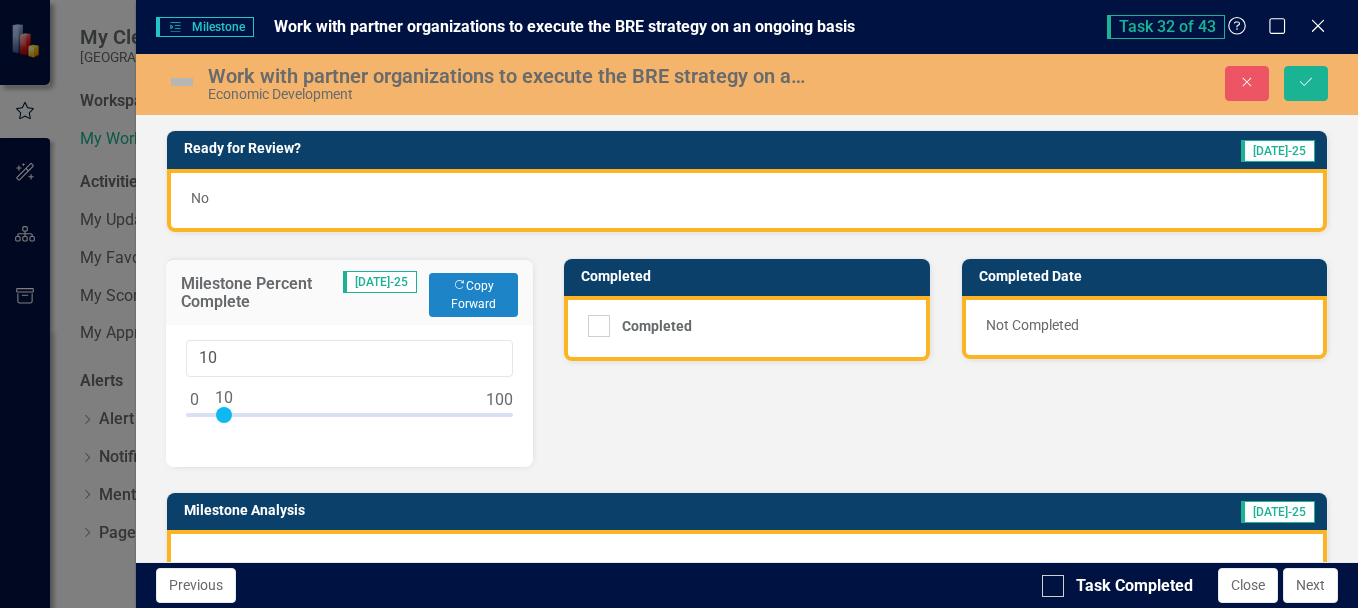 click on "Ready for Review? [DATE]-25 No Milestone Percent Complete [DATE]-25 Copy Forward  Copy Forward  10 Completed Completed Completed Date Not Completed Milestone Analysis [DATE]-25 Milestone Recommendations [DATE]-25" at bounding box center (747, 408) 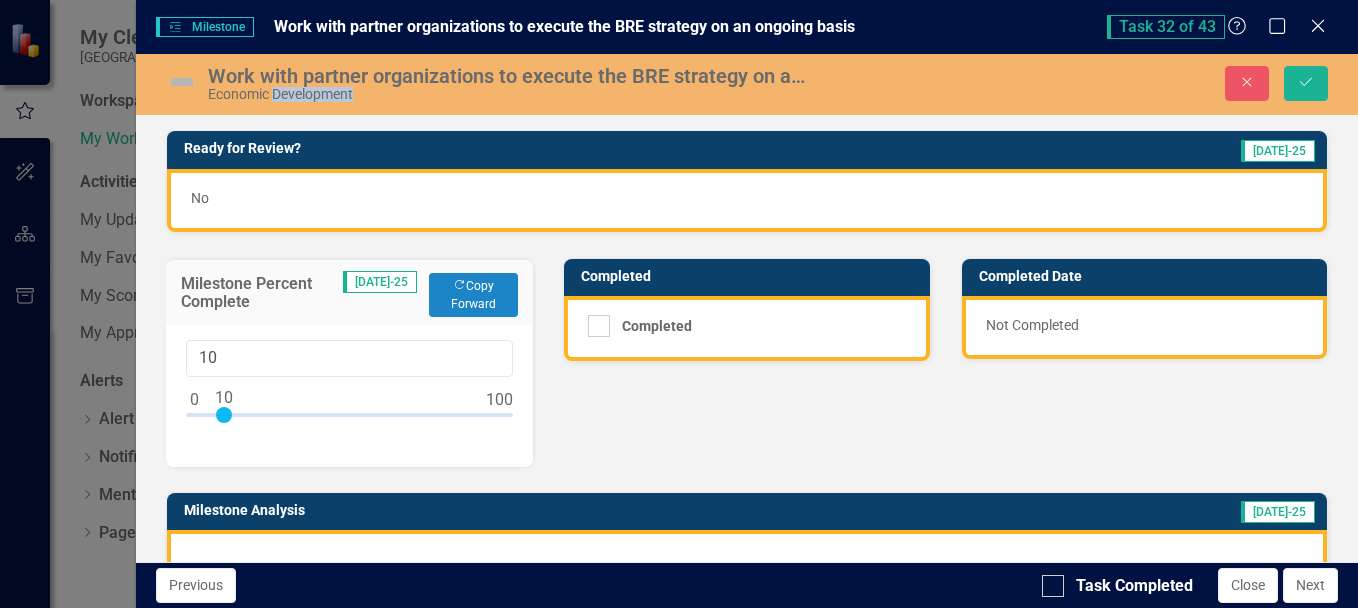 click on "Ready for Review? [DATE]-25 No Milestone Percent Complete [DATE]-25 Copy Forward  Copy Forward  10 Completed Completed Completed Date Not Completed Milestone Analysis [DATE]-25 Milestone Recommendations [DATE]-25" at bounding box center (747, 408) 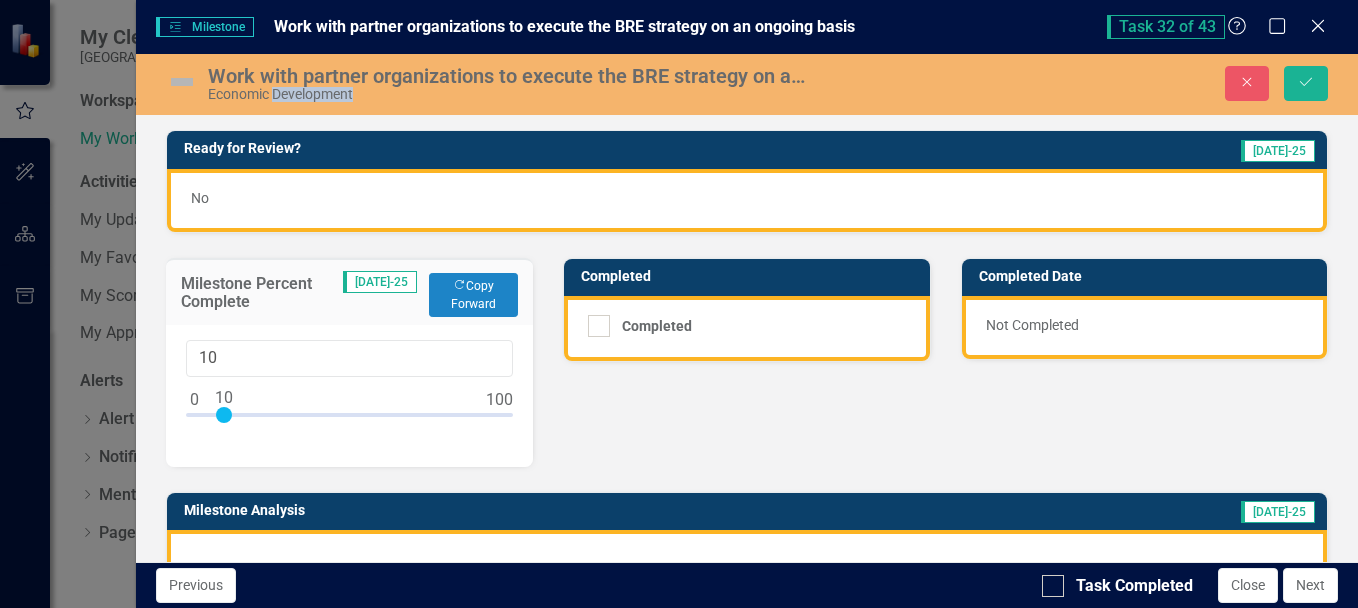 drag, startPoint x: 675, startPoint y: 420, endPoint x: 655, endPoint y: 432, distance: 23.323807 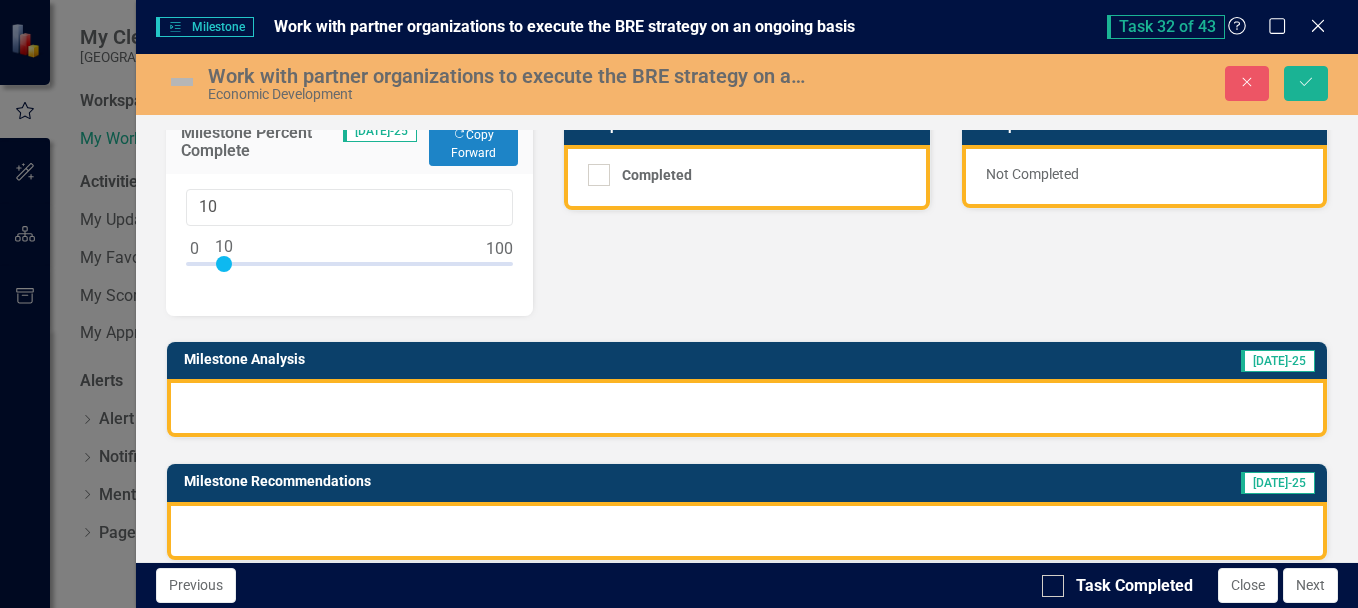 scroll, scrollTop: 200, scrollLeft: 0, axis: vertical 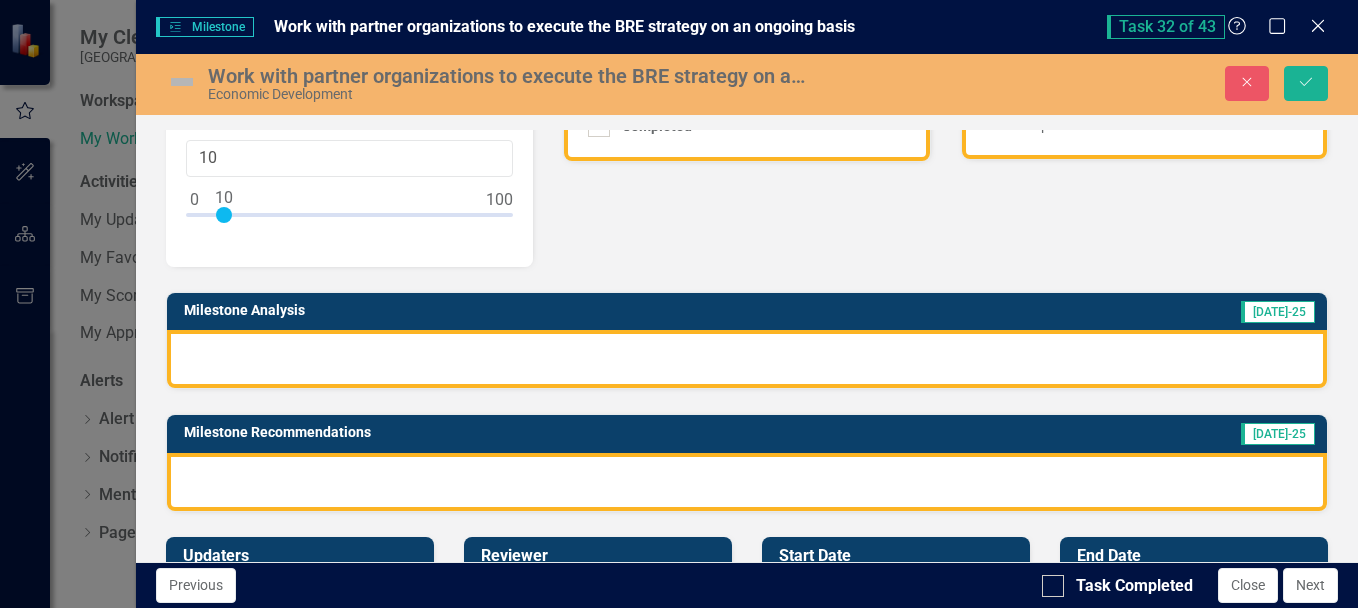 click at bounding box center [747, 359] 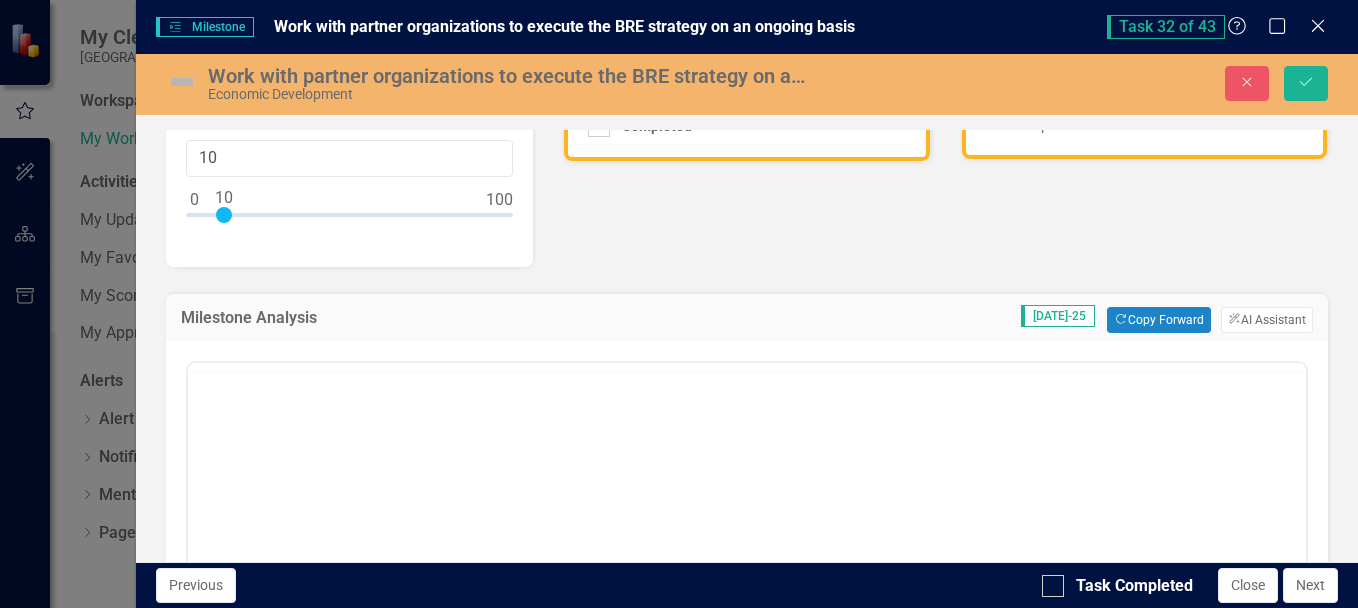 scroll, scrollTop: 0, scrollLeft: 0, axis: both 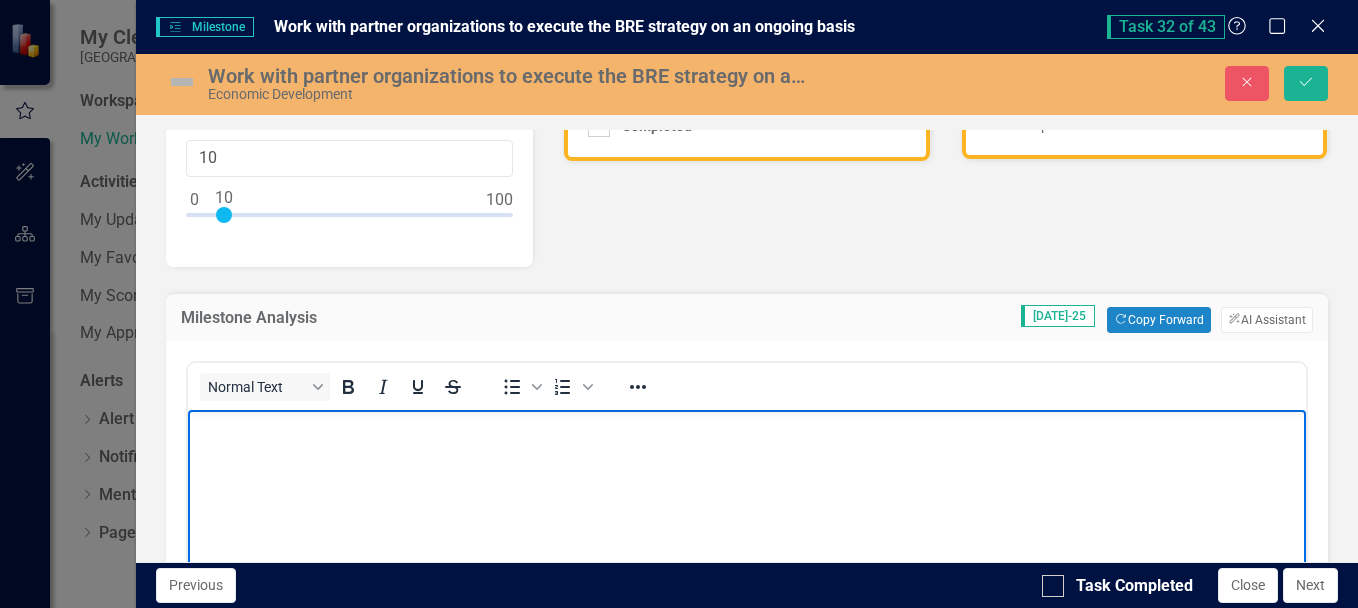 click at bounding box center [746, 426] 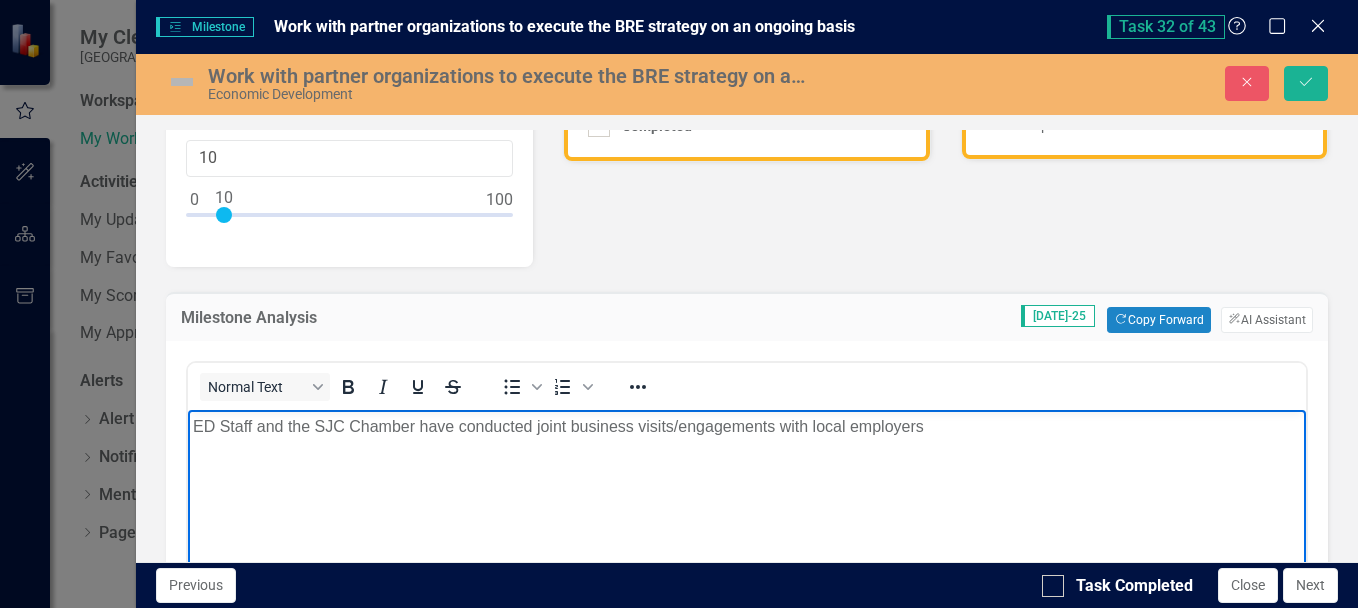 click on "ED Staff and the SJC Chamber have conducted joint business visits/engagements with local employers" at bounding box center (746, 426) 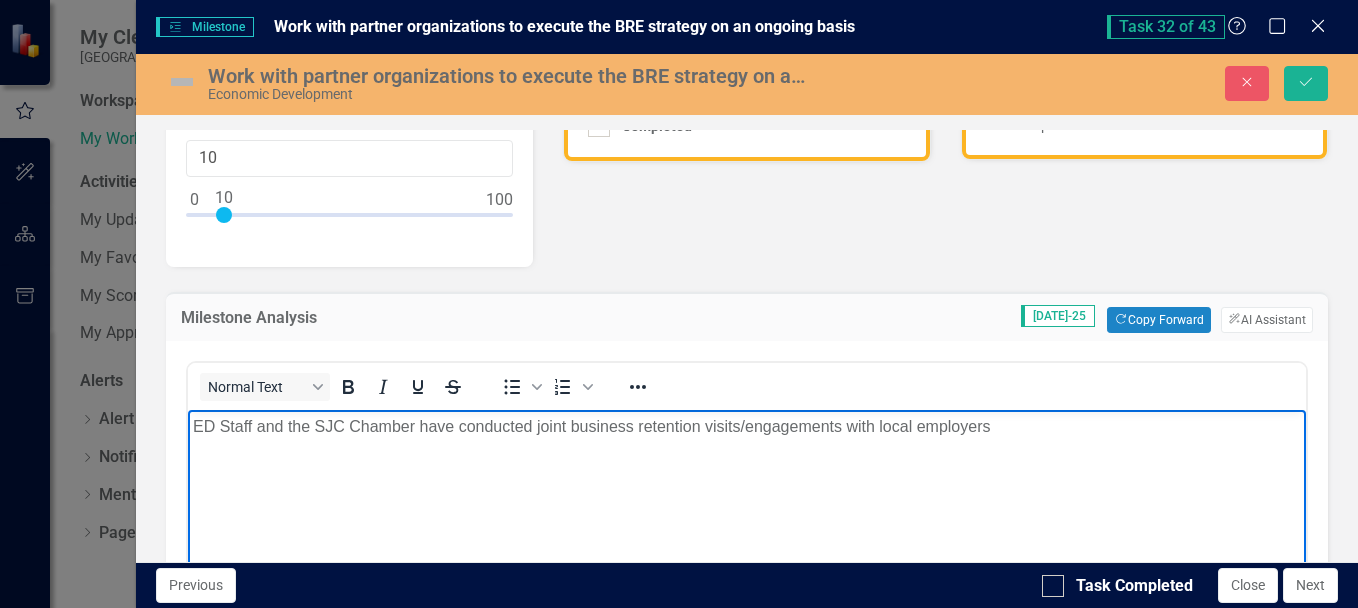 click on "ED Staff and the SJC Chamber have conducted joint business retention visits/engagements with local employers" at bounding box center [746, 426] 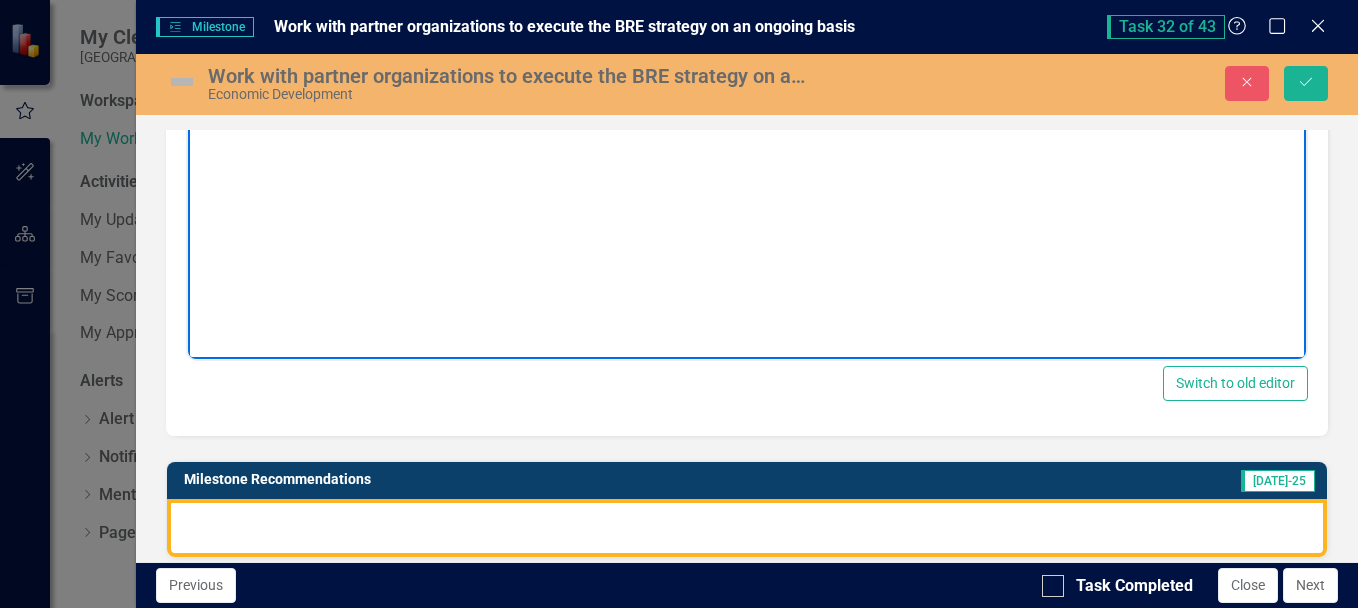 scroll, scrollTop: 700, scrollLeft: 0, axis: vertical 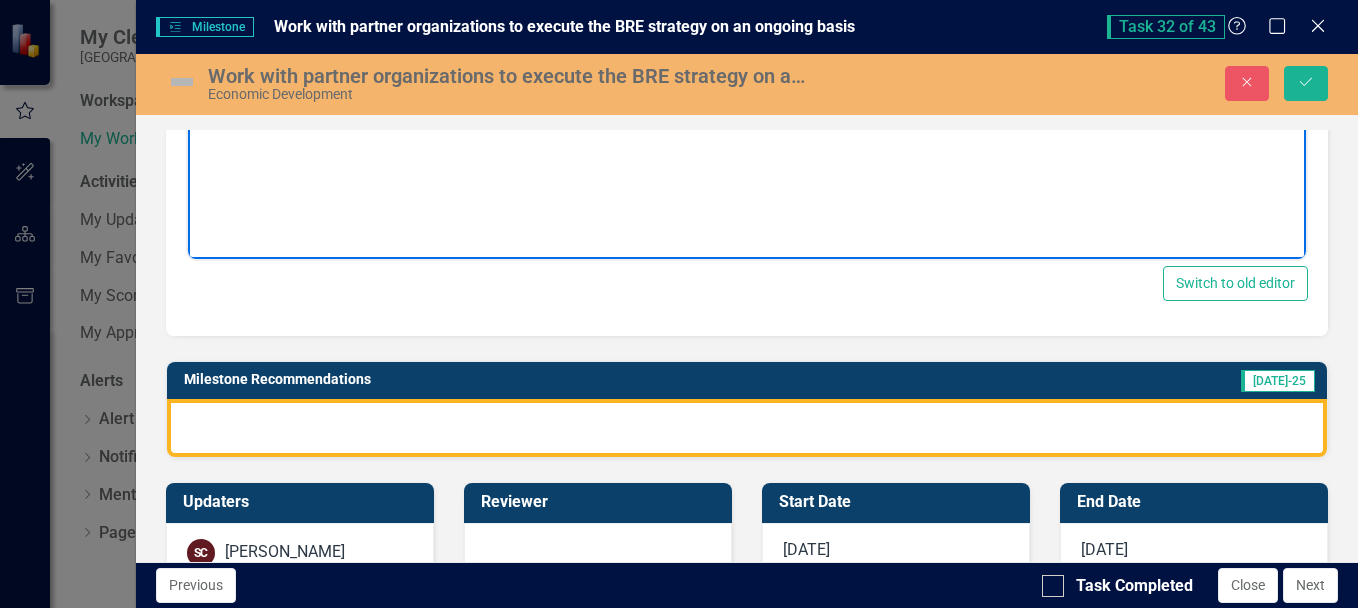 click at bounding box center (747, 428) 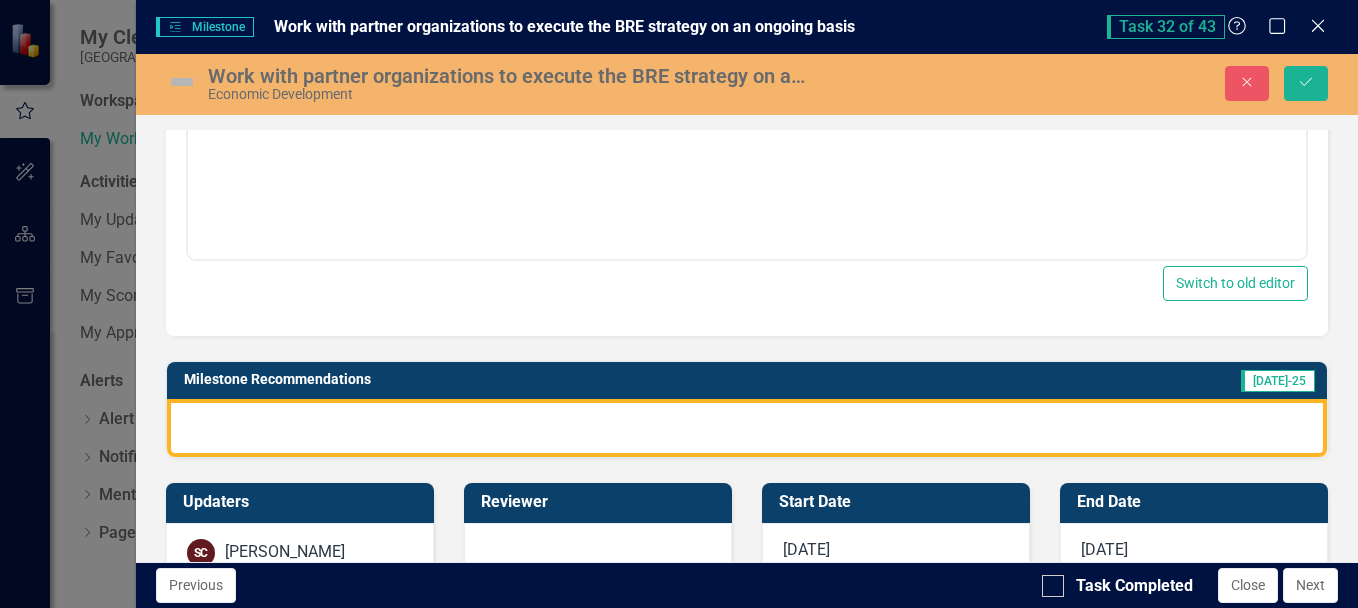 click at bounding box center [747, 428] 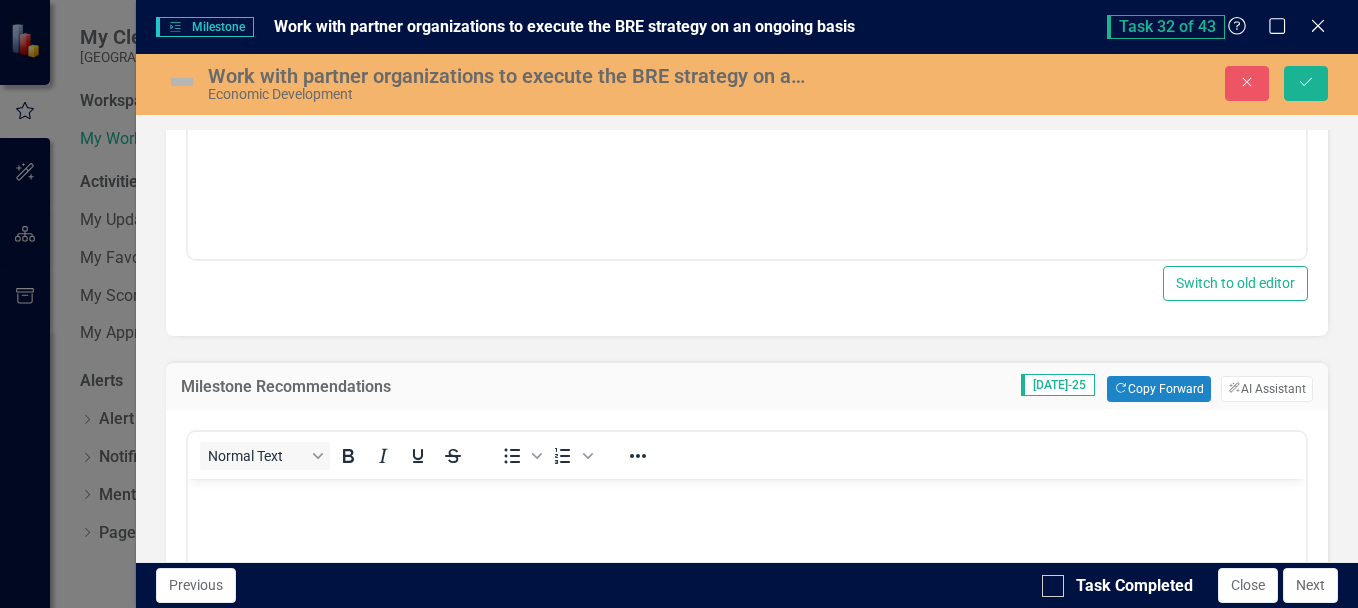 scroll, scrollTop: 0, scrollLeft: 0, axis: both 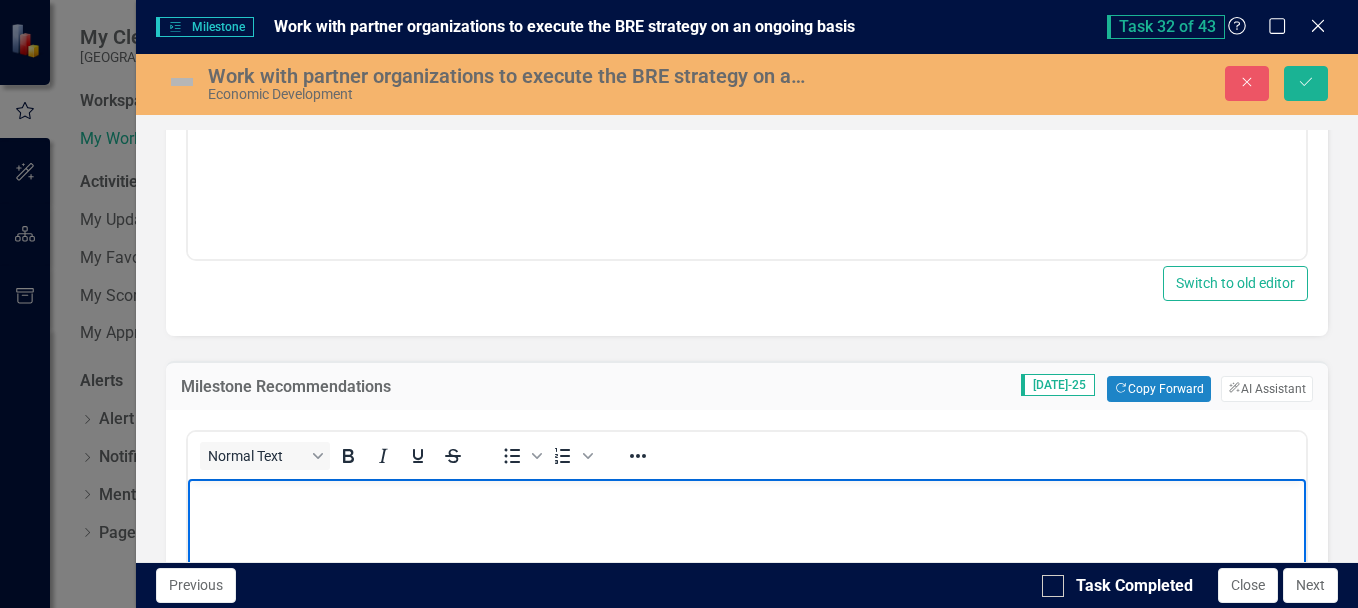 click at bounding box center (746, 495) 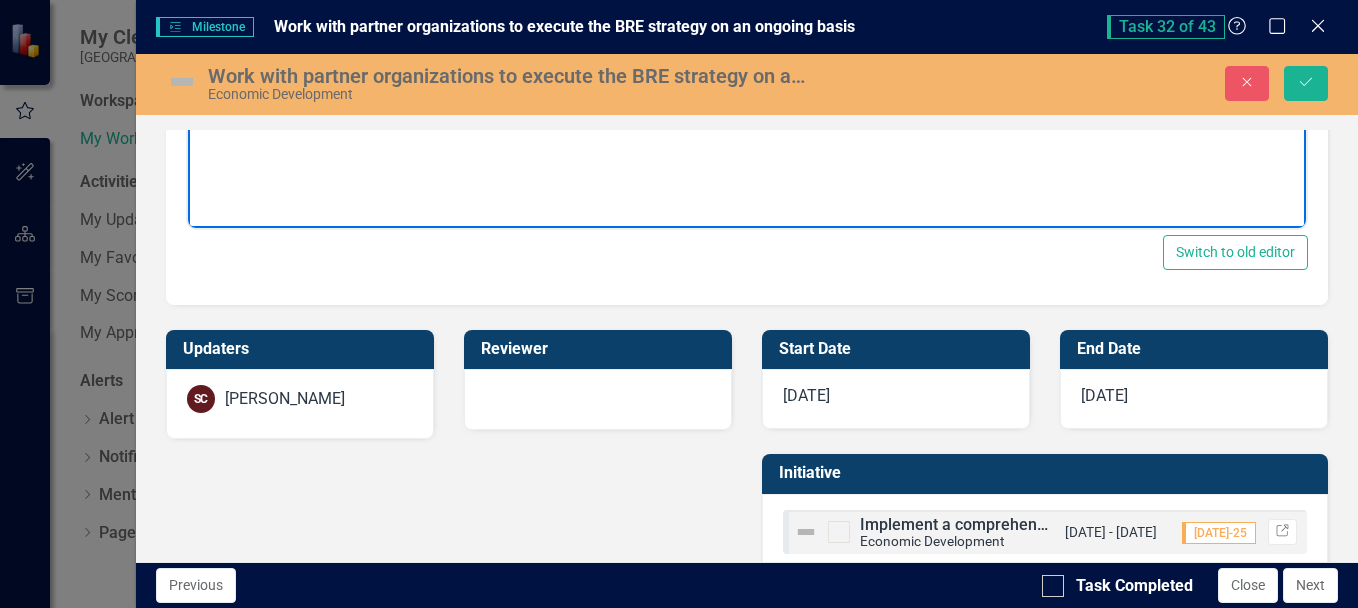 scroll, scrollTop: 1343, scrollLeft: 0, axis: vertical 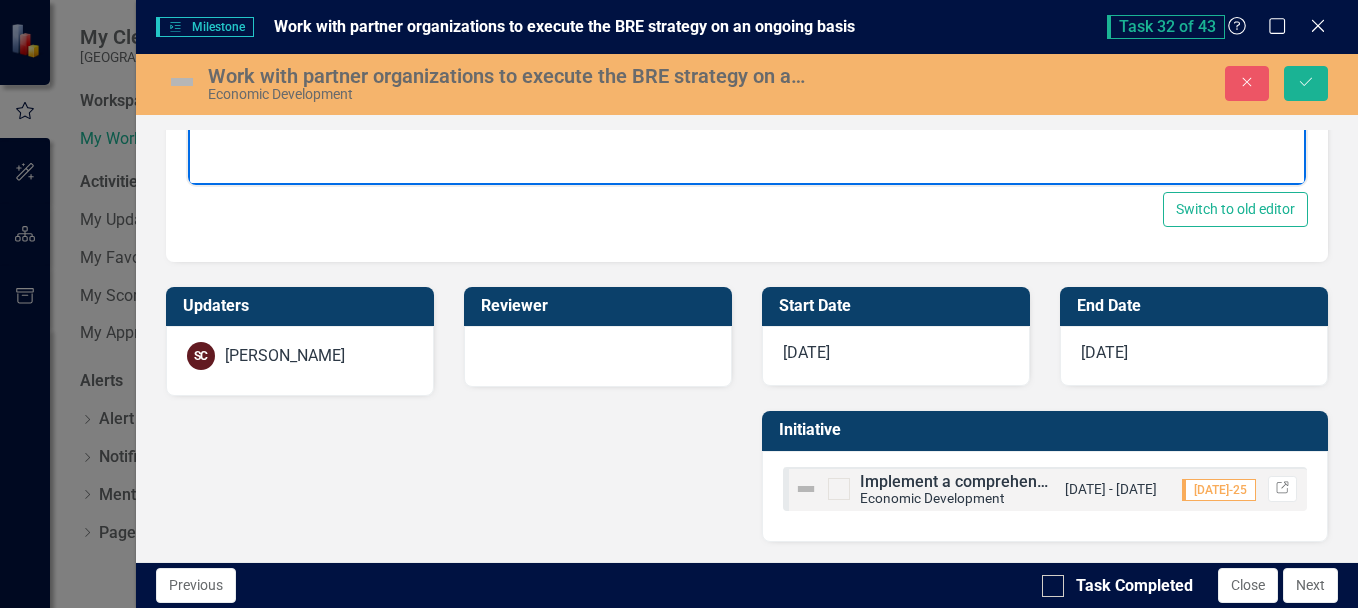 click on "[DATE]" at bounding box center (1104, 352) 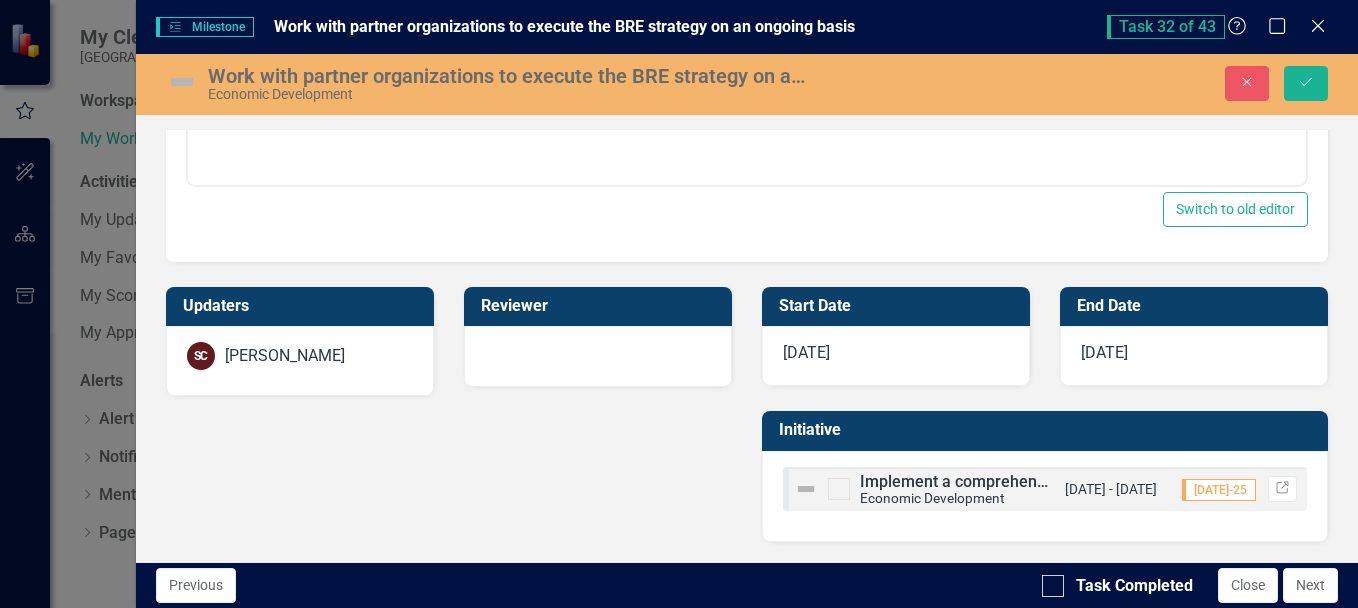 click on "[DATE]" at bounding box center [1104, 352] 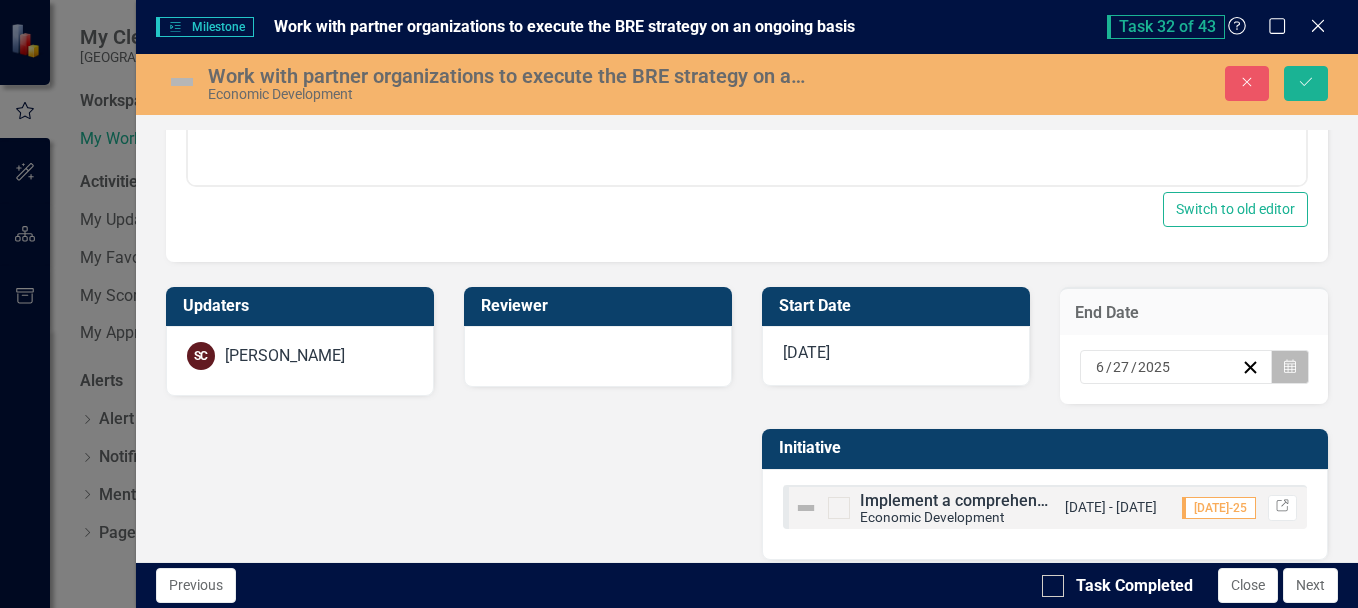 click on "Calendar" 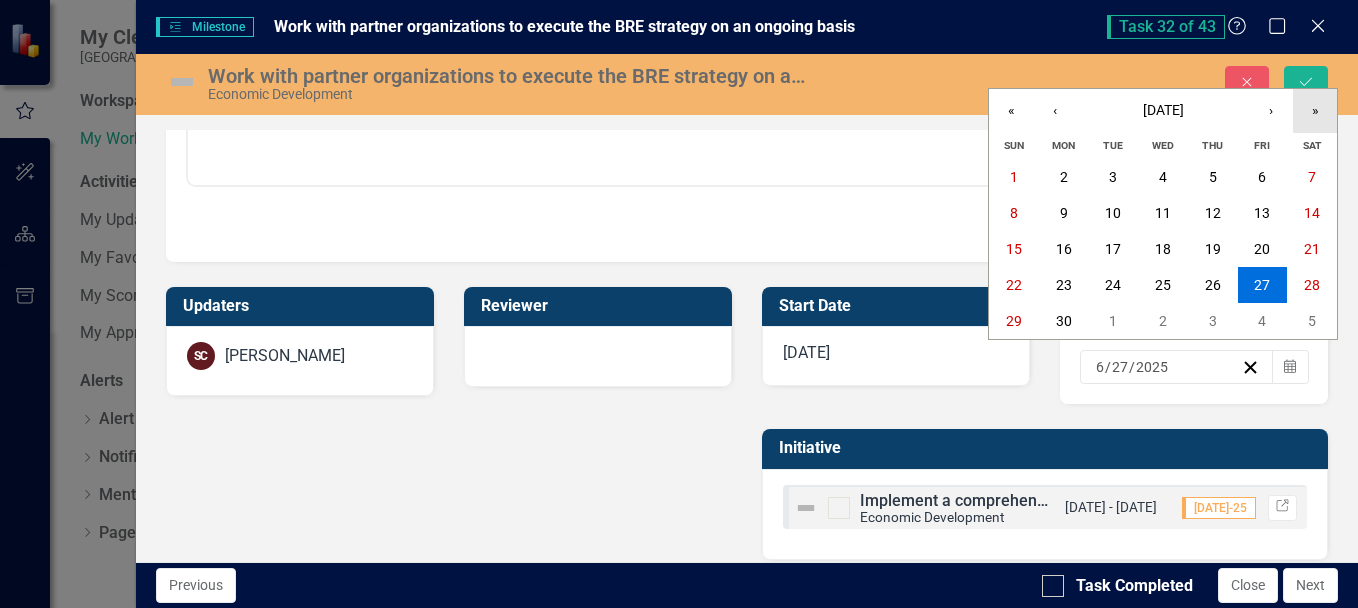 click on "»" at bounding box center (1315, 111) 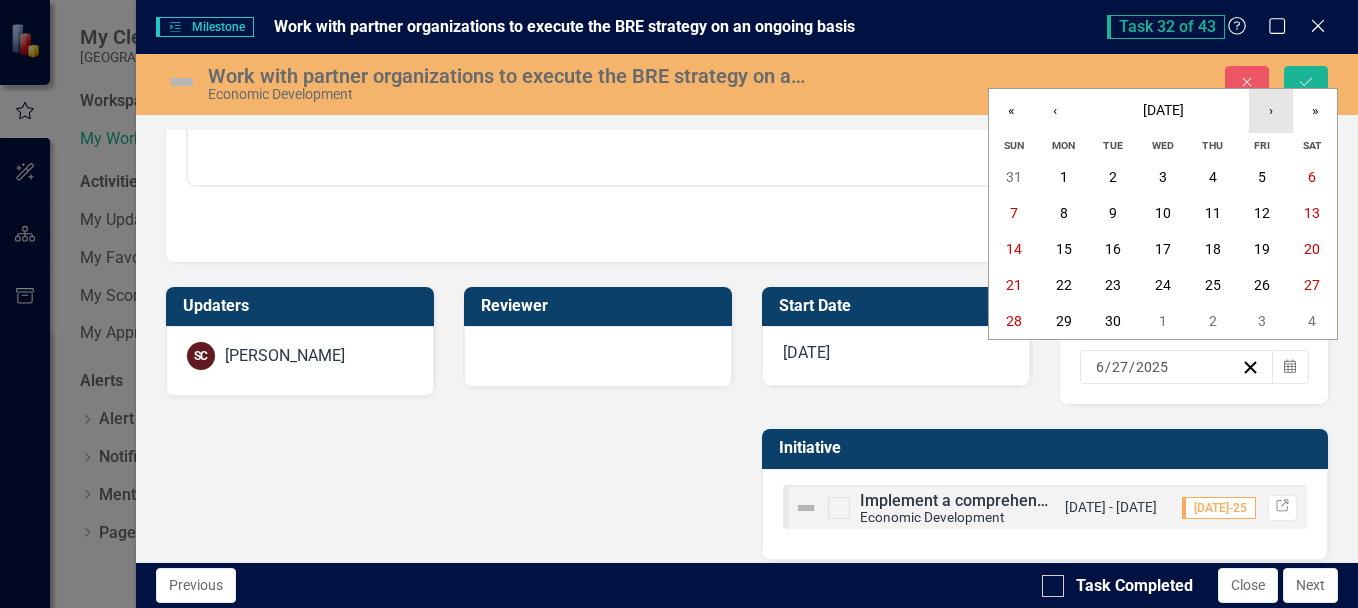 click on "›" at bounding box center [1271, 111] 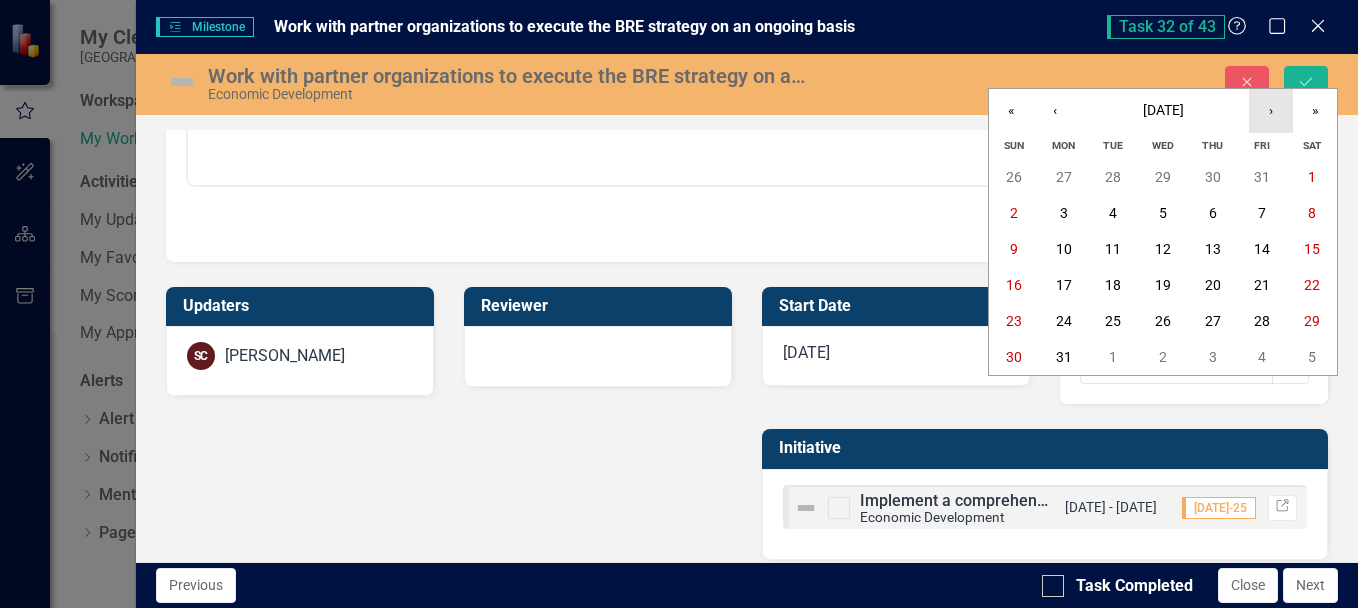 click on "›" at bounding box center [1271, 111] 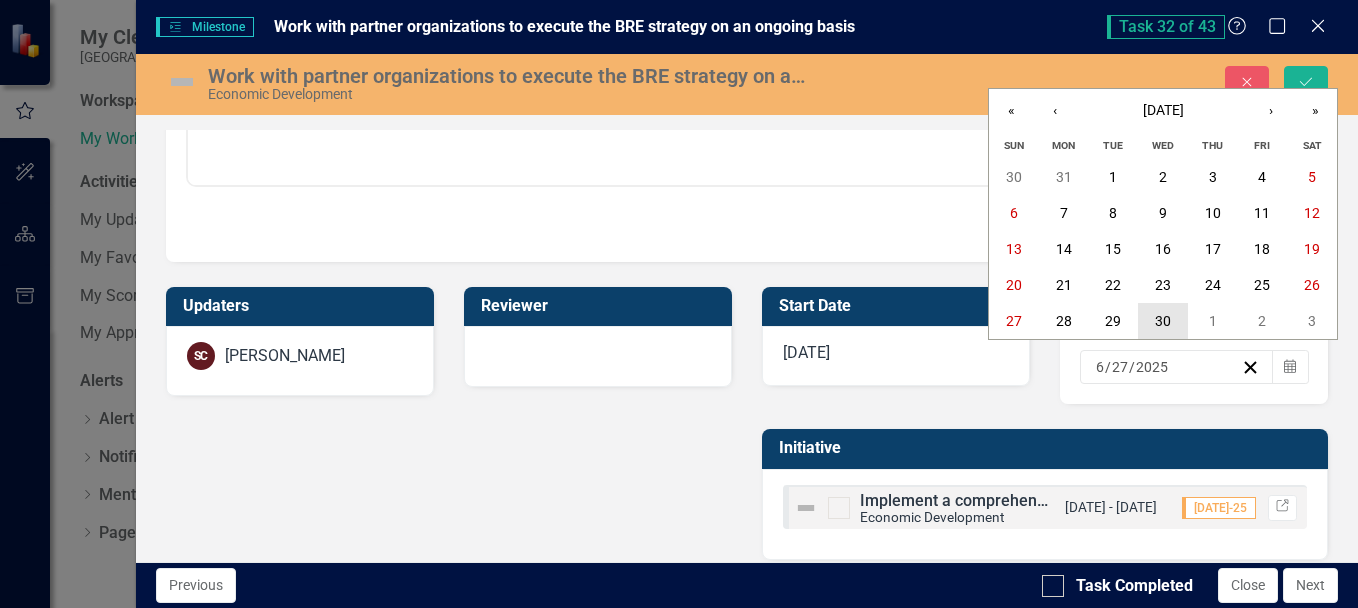 click on "30" at bounding box center (1163, 321) 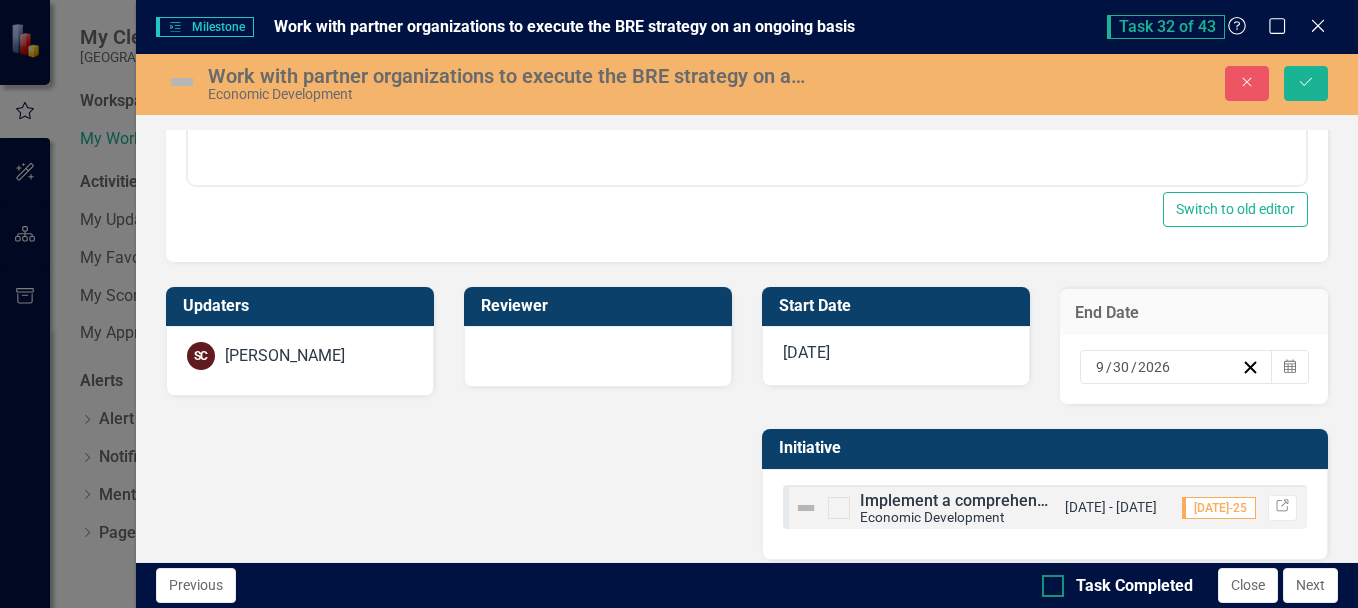 click on "Task Completed" at bounding box center [1048, 581] 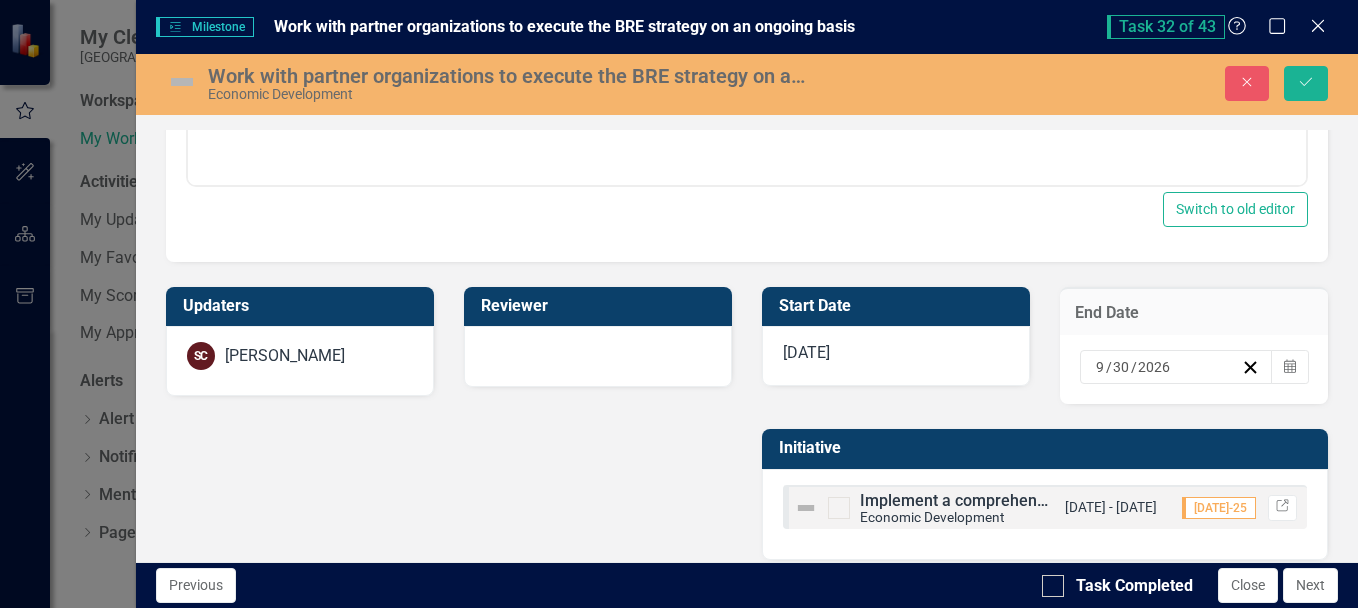 checkbox on "true" 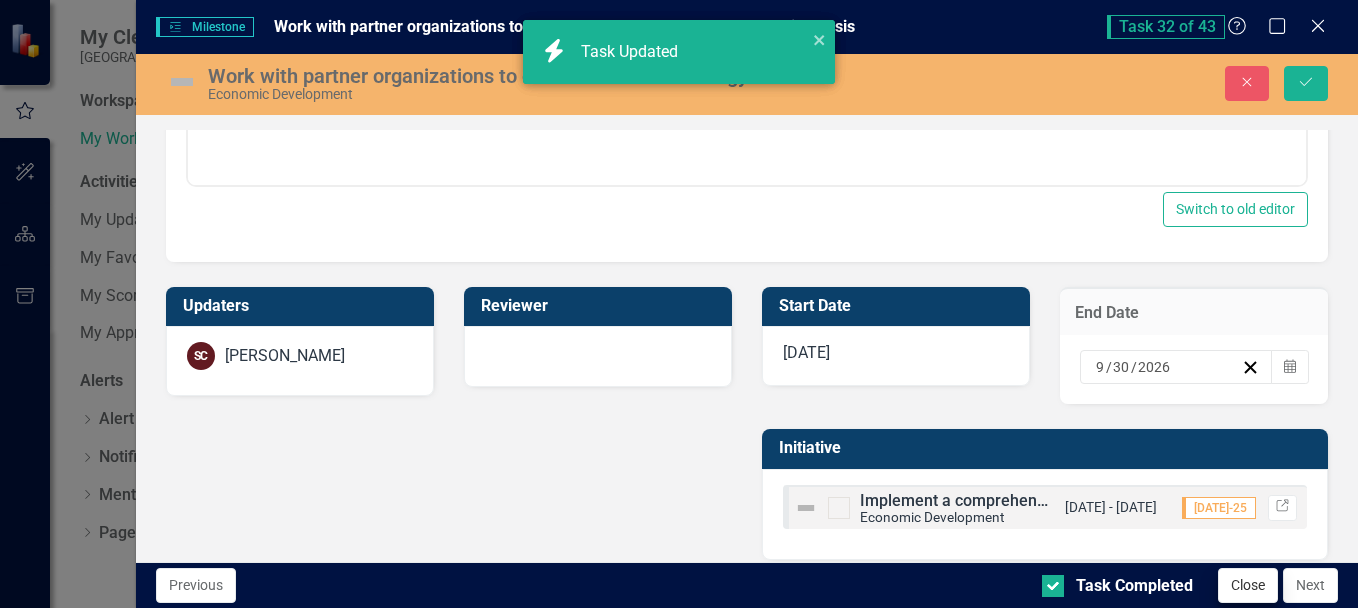 checkbox on "true" 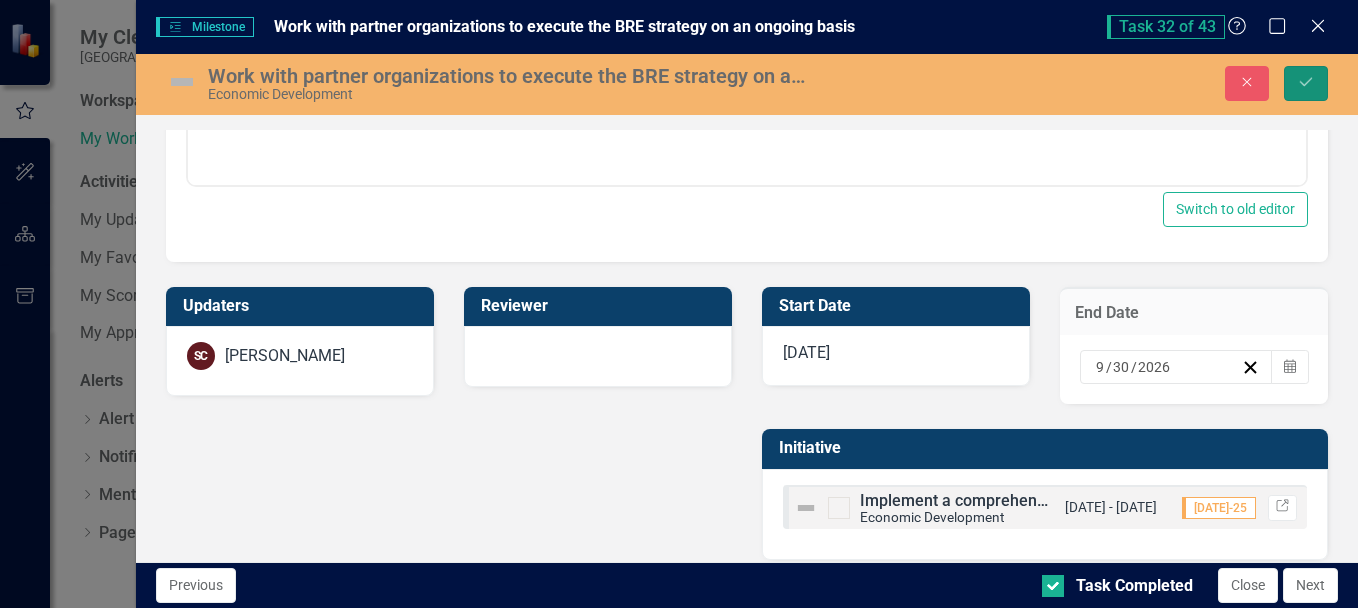 click on "Save" at bounding box center (1306, 83) 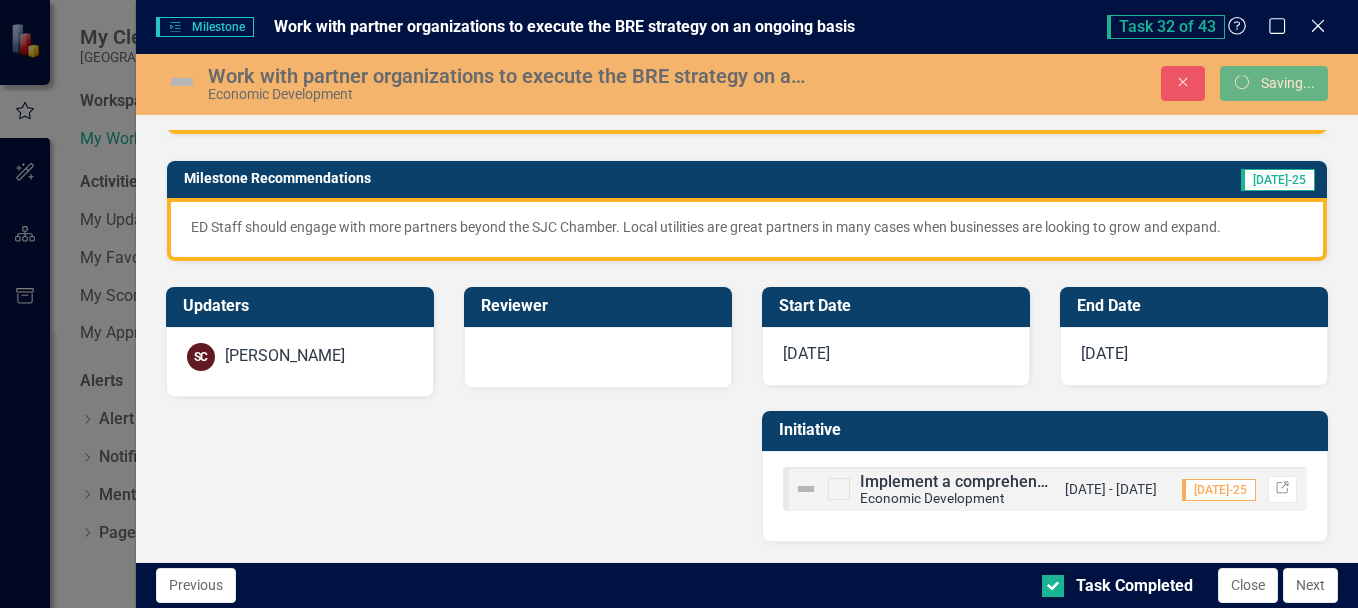 scroll, scrollTop: 375, scrollLeft: 0, axis: vertical 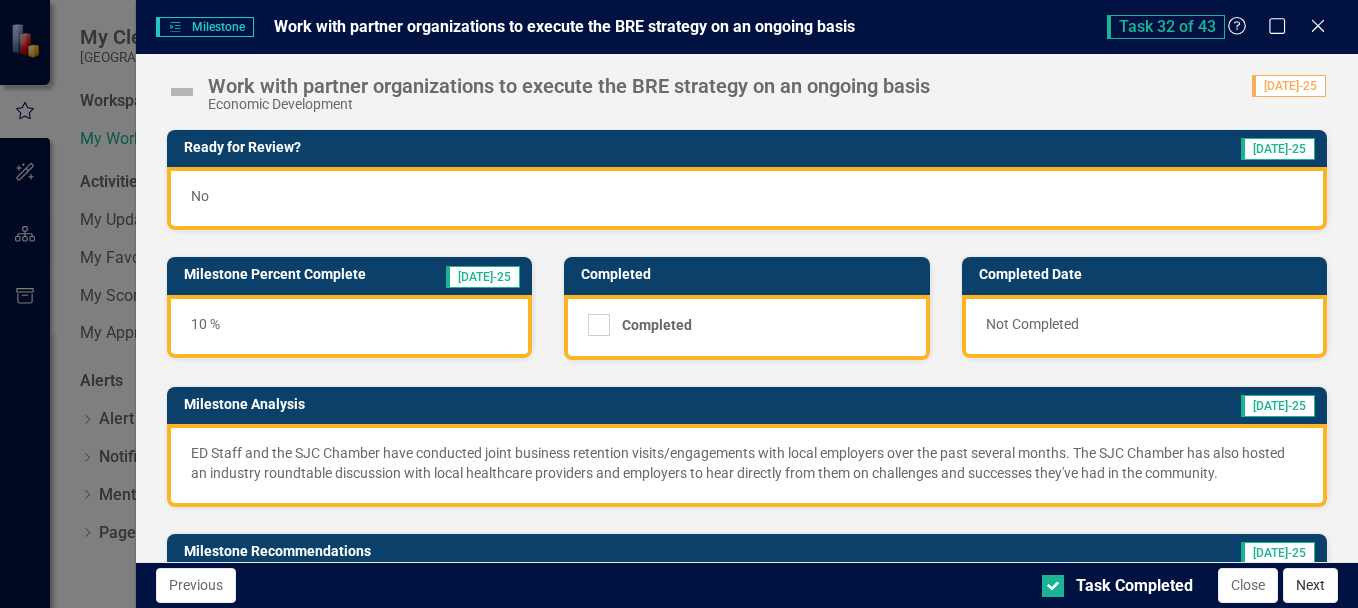 click on "Next" at bounding box center (1310, 585) 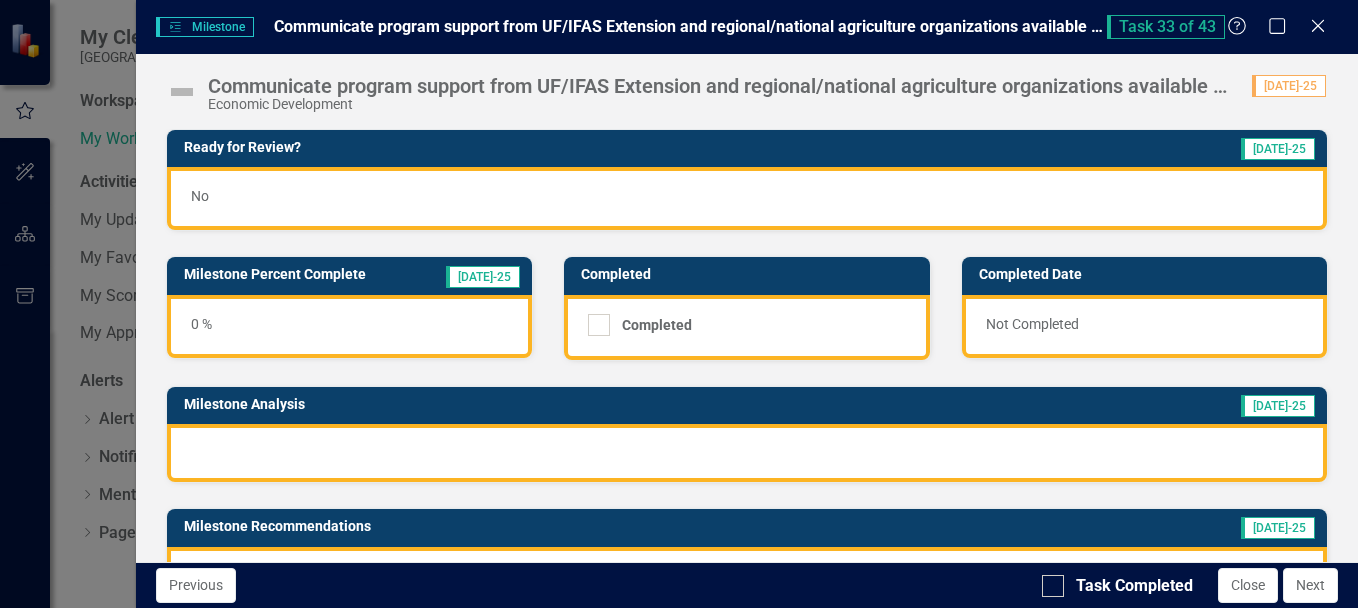click on "0 %" at bounding box center (349, 326) 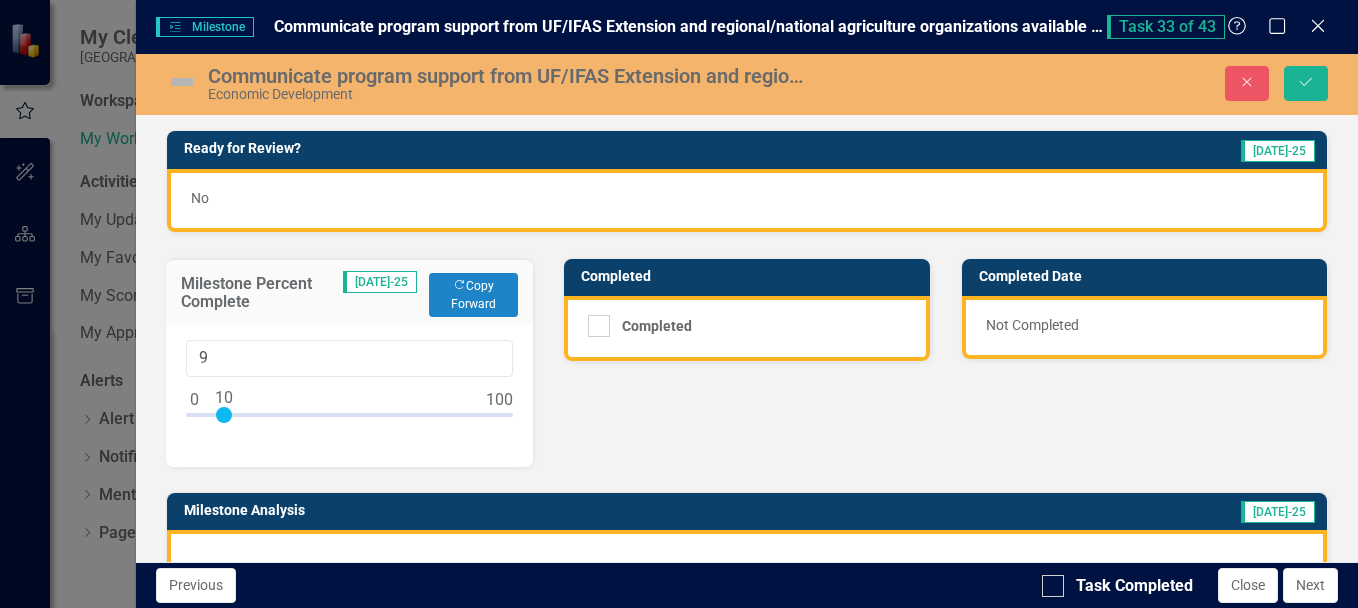 type on "10" 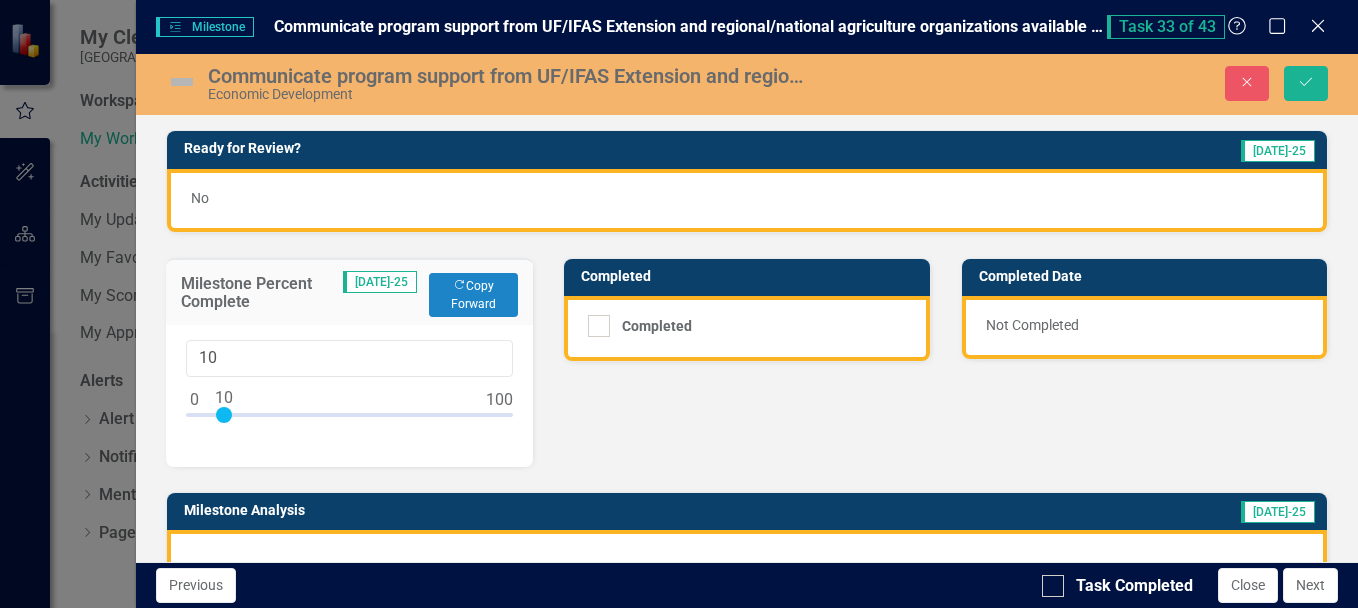drag, startPoint x: 195, startPoint y: 411, endPoint x: 226, endPoint y: 416, distance: 31.400637 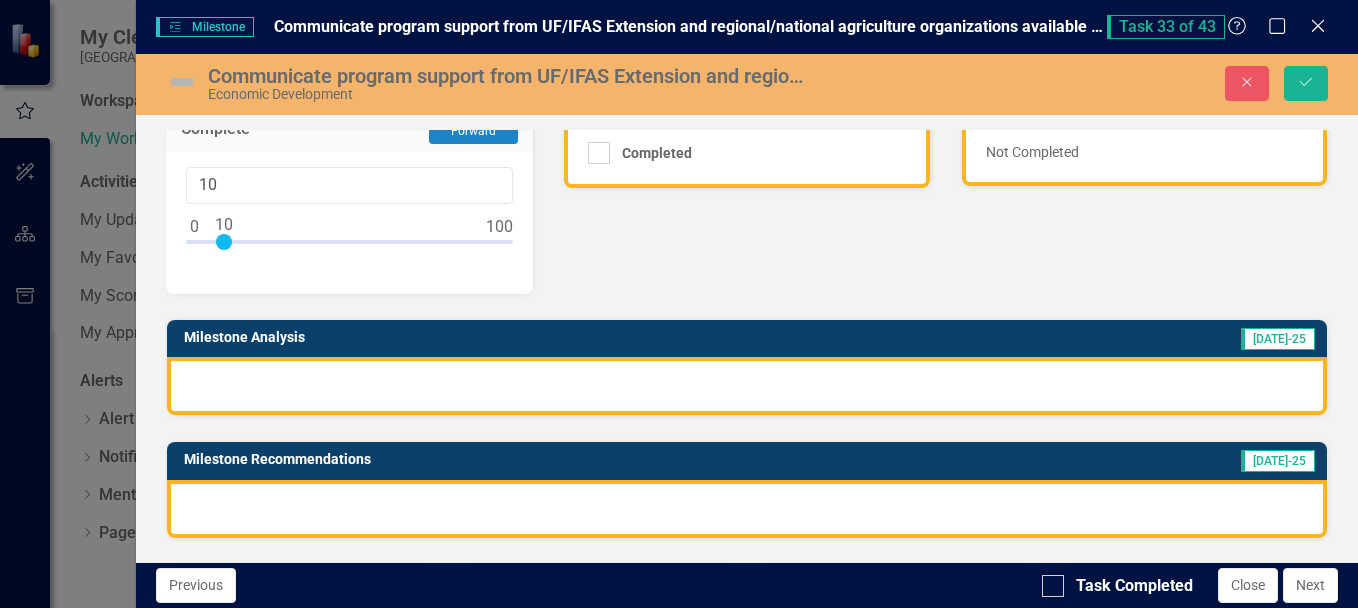 scroll, scrollTop: 200, scrollLeft: 0, axis: vertical 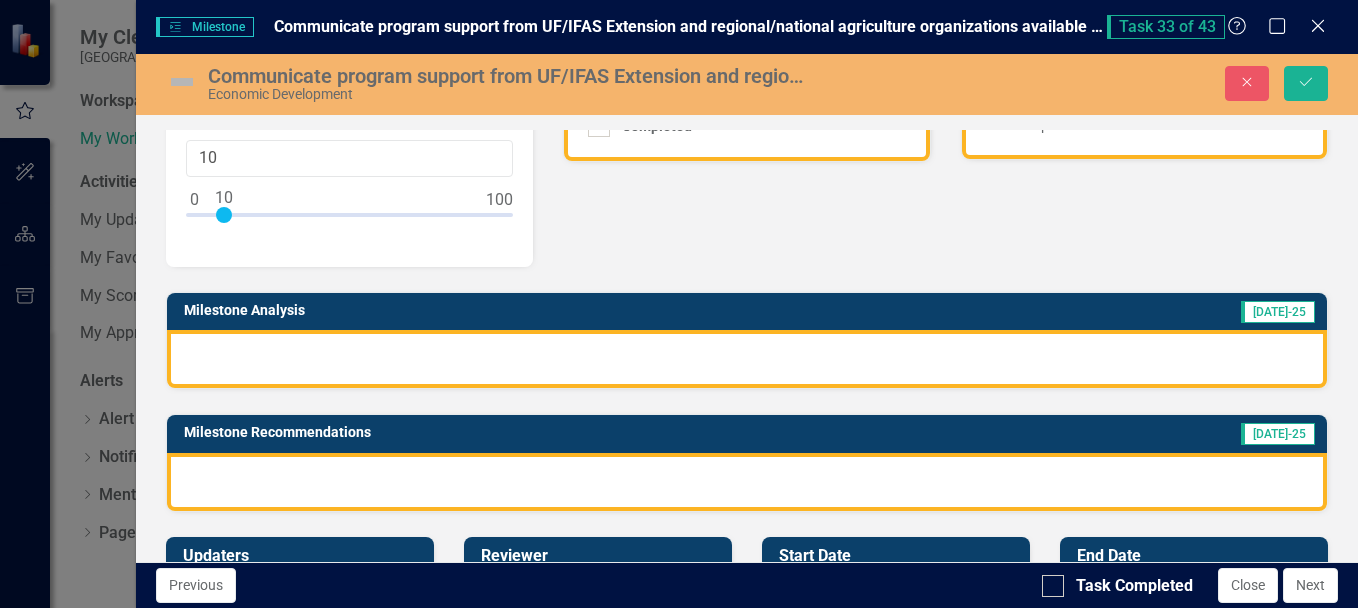 click at bounding box center [747, 359] 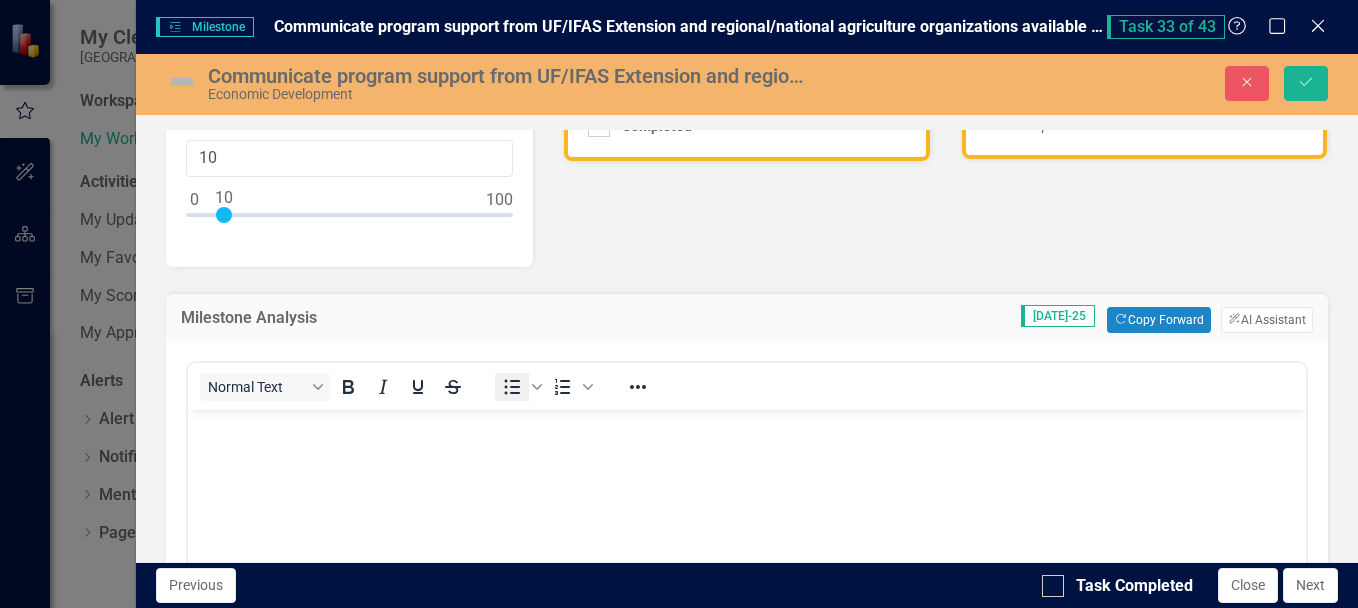 scroll, scrollTop: 0, scrollLeft: 0, axis: both 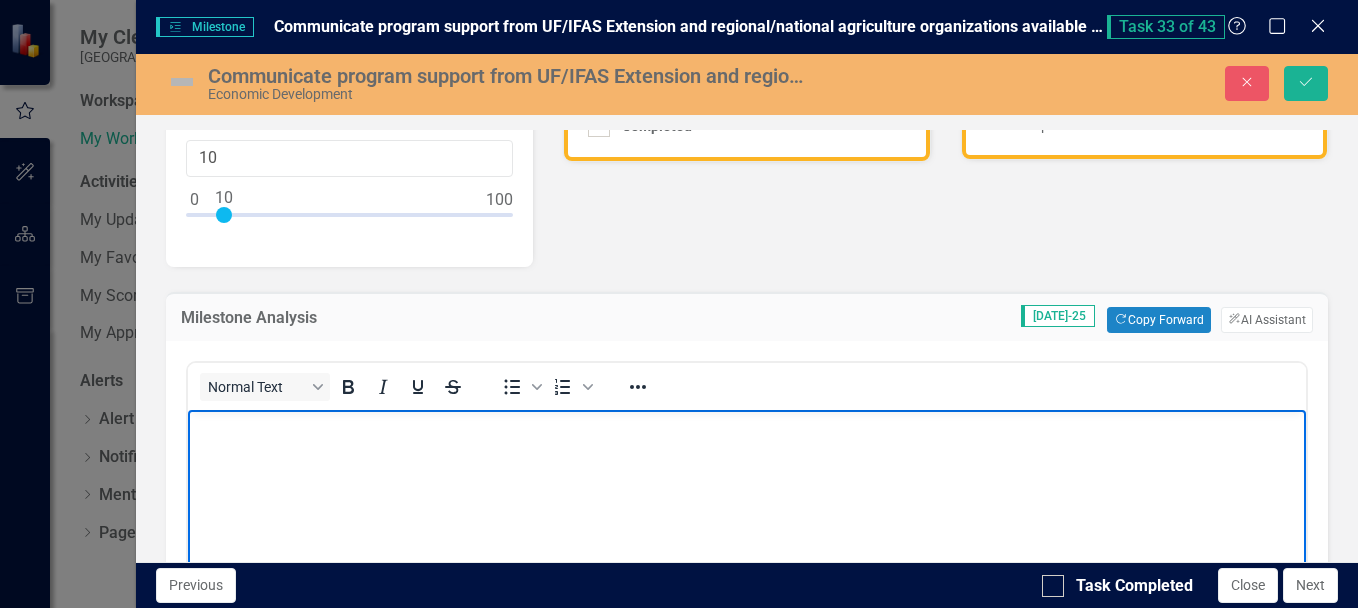 click at bounding box center [746, 426] 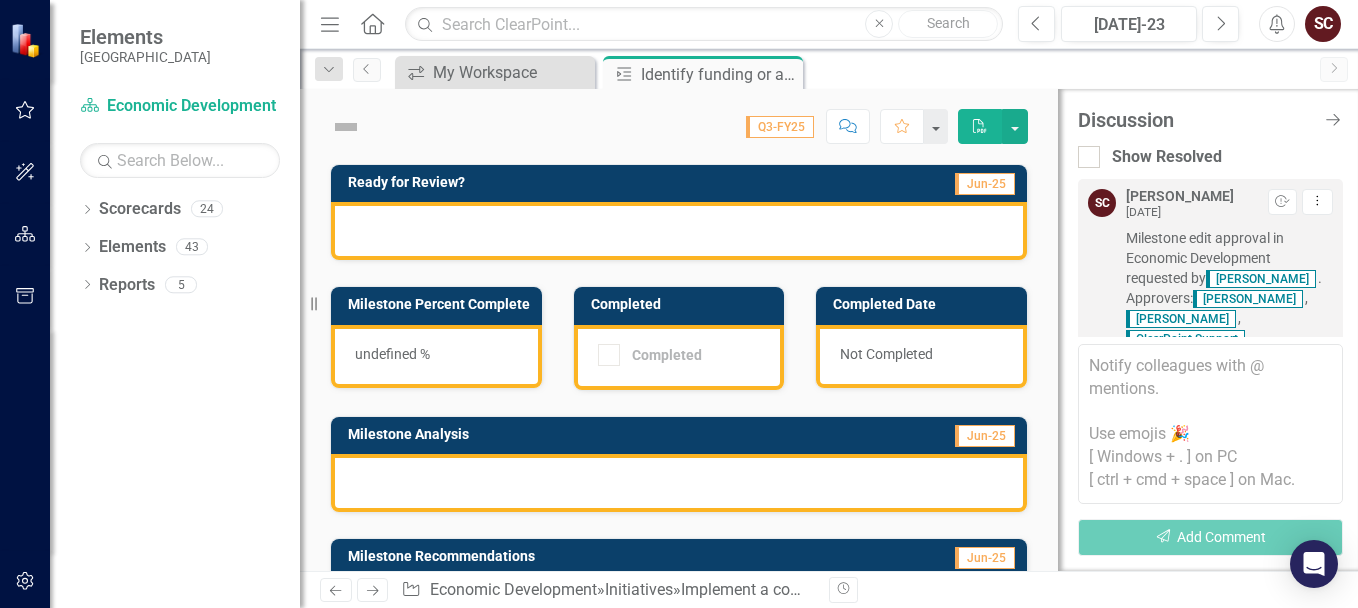scroll, scrollTop: 0, scrollLeft: 0, axis: both 